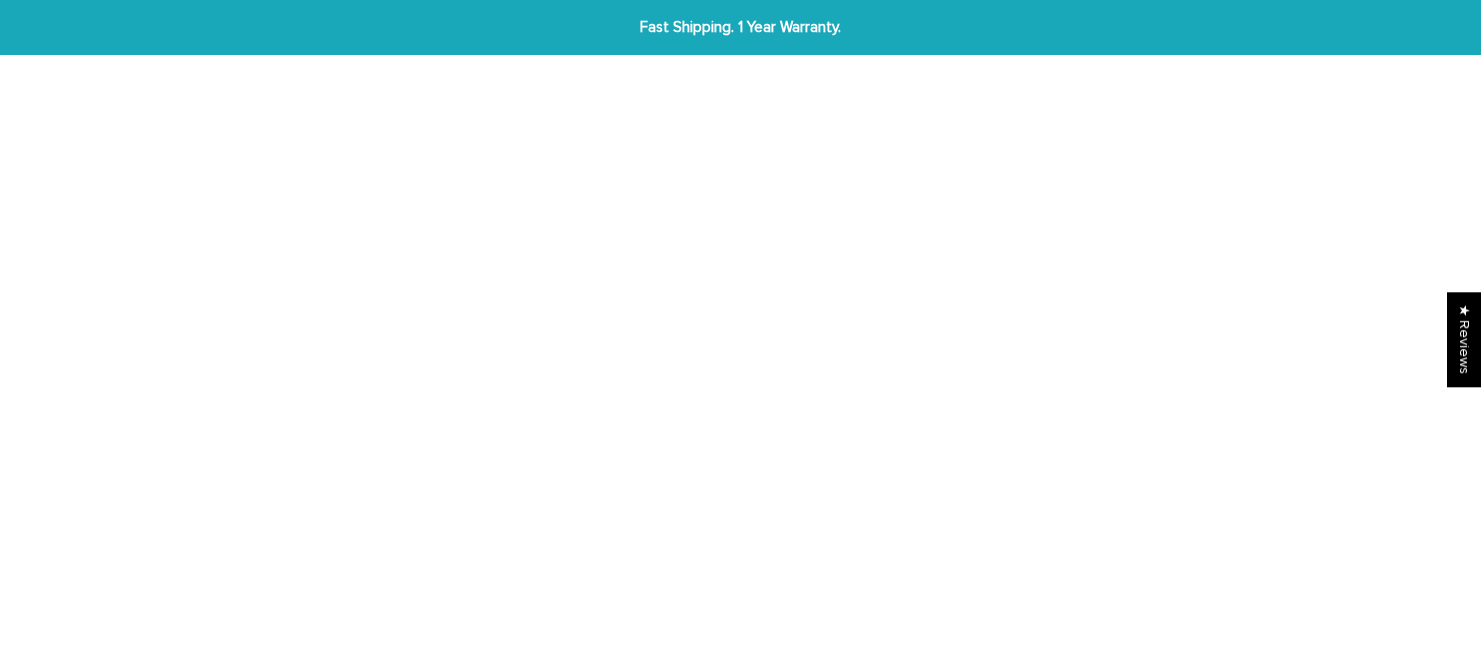 scroll, scrollTop: 0, scrollLeft: 0, axis: both 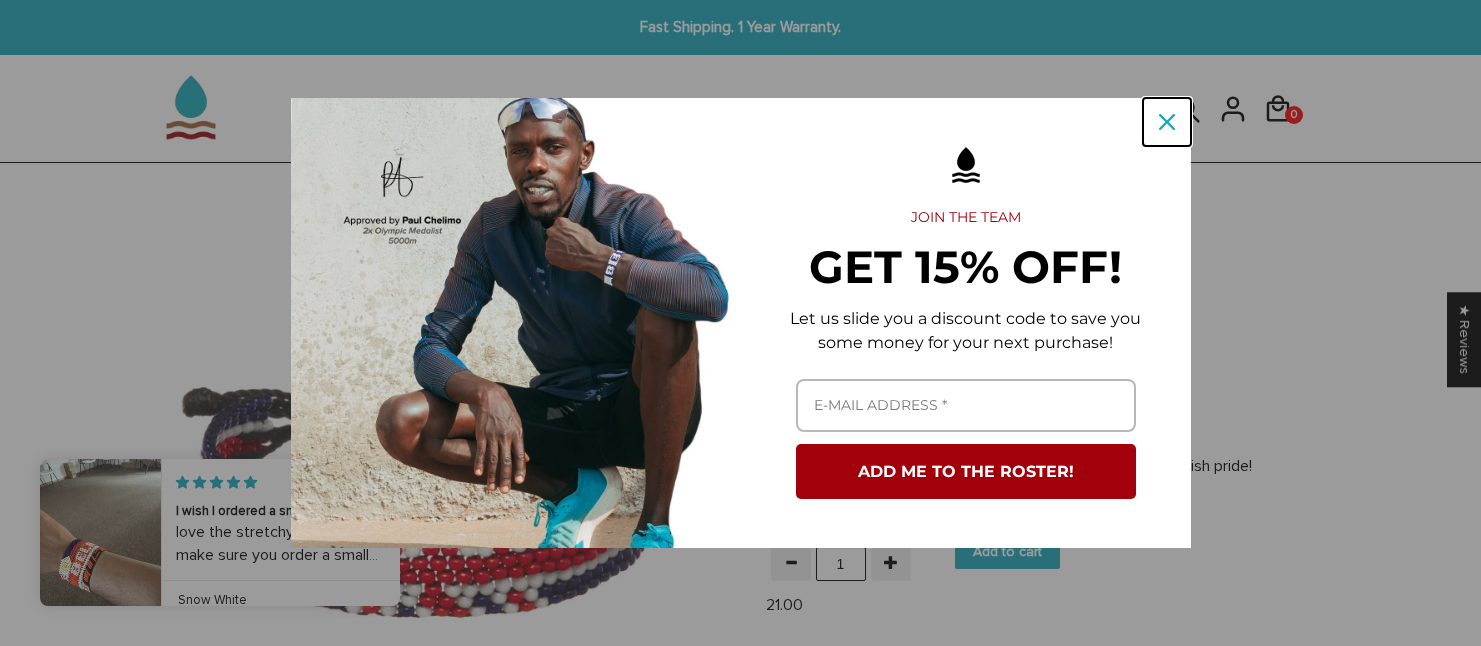 click at bounding box center [1167, 122] 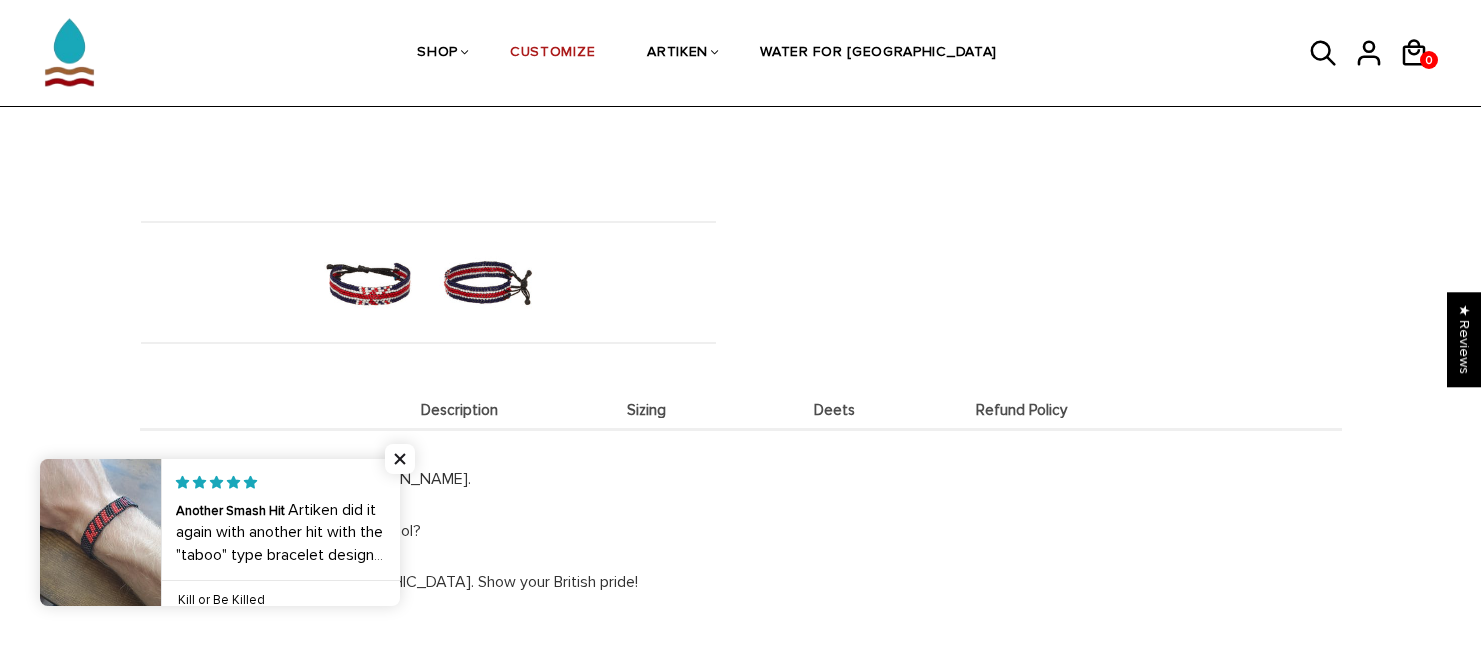 scroll, scrollTop: 600, scrollLeft: 0, axis: vertical 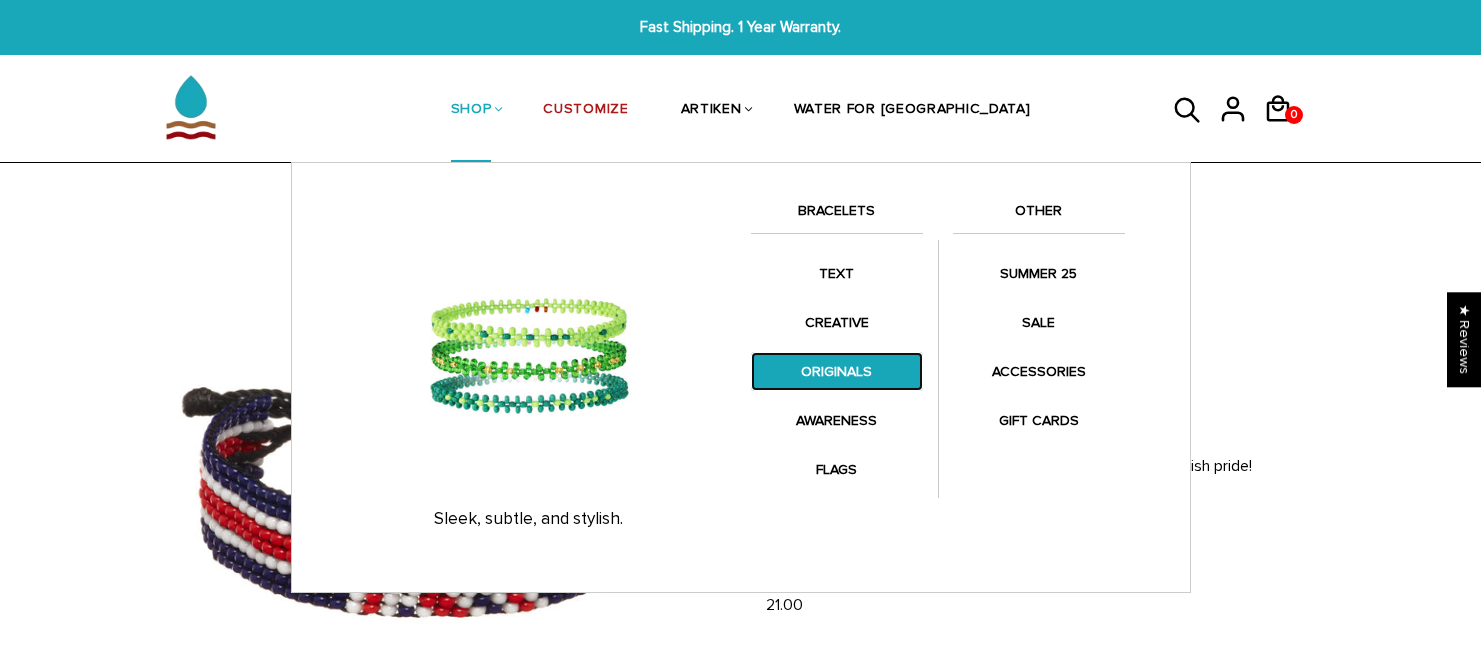 click on "ORIGINALS" at bounding box center (837, 371) 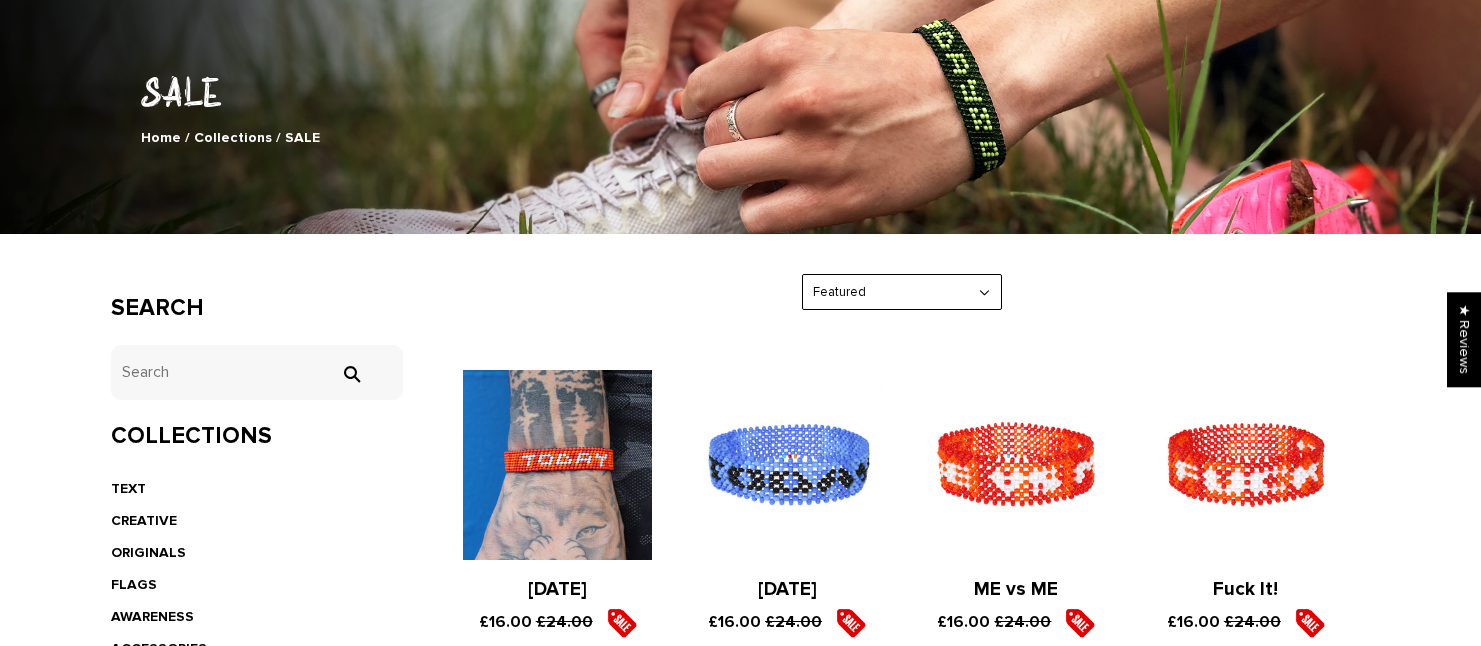 scroll, scrollTop: 400, scrollLeft: 0, axis: vertical 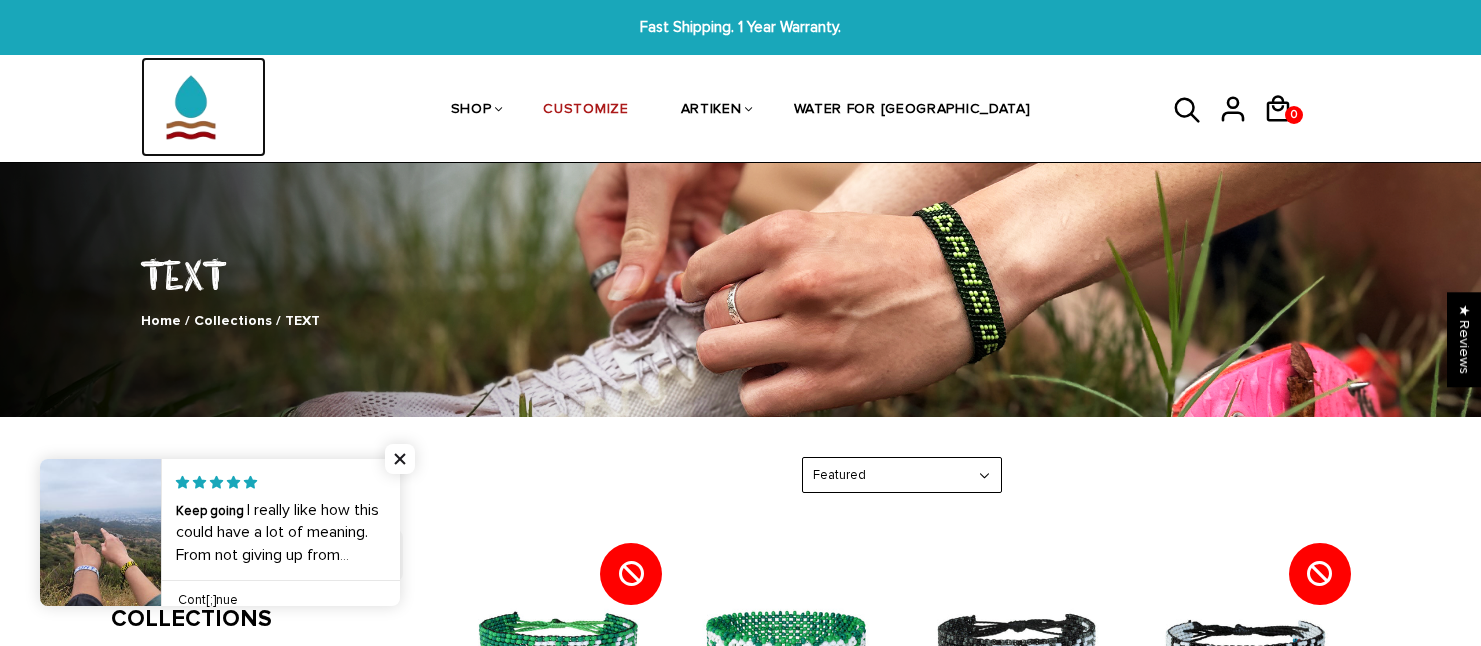click at bounding box center [191, 107] 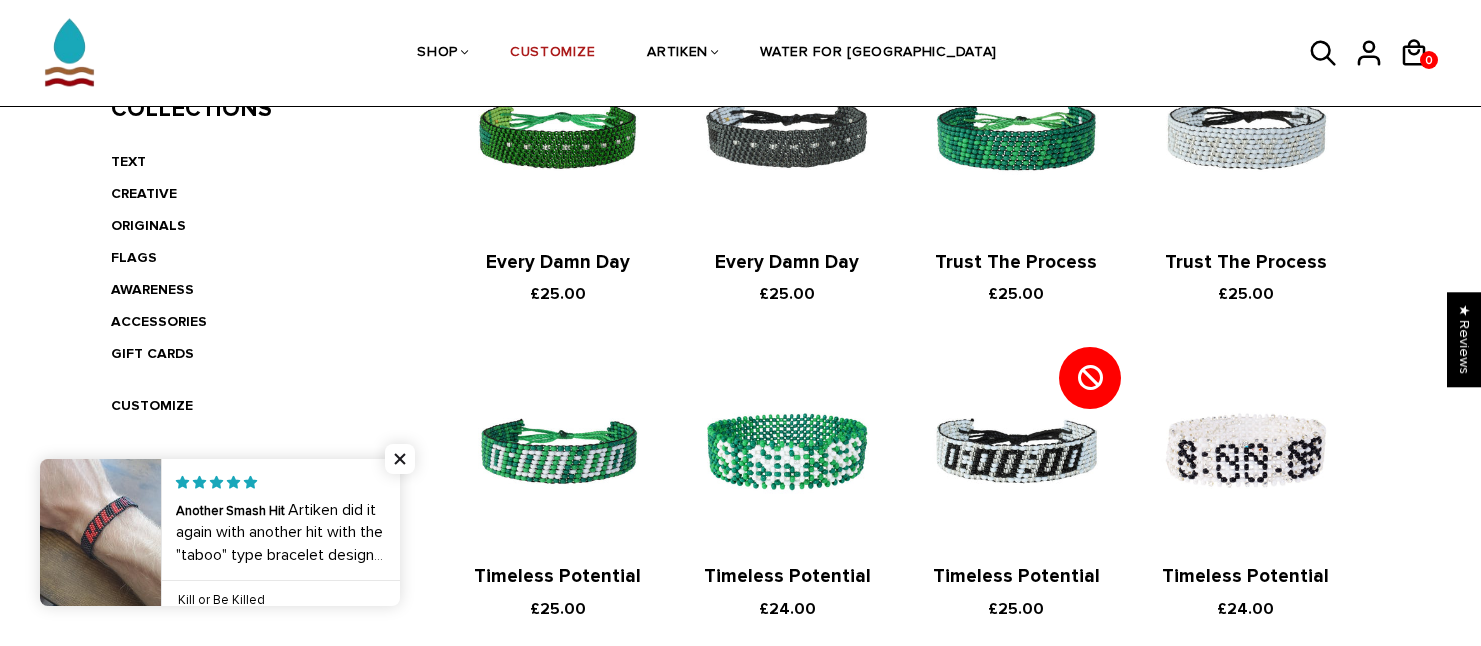 scroll, scrollTop: 10, scrollLeft: 0, axis: vertical 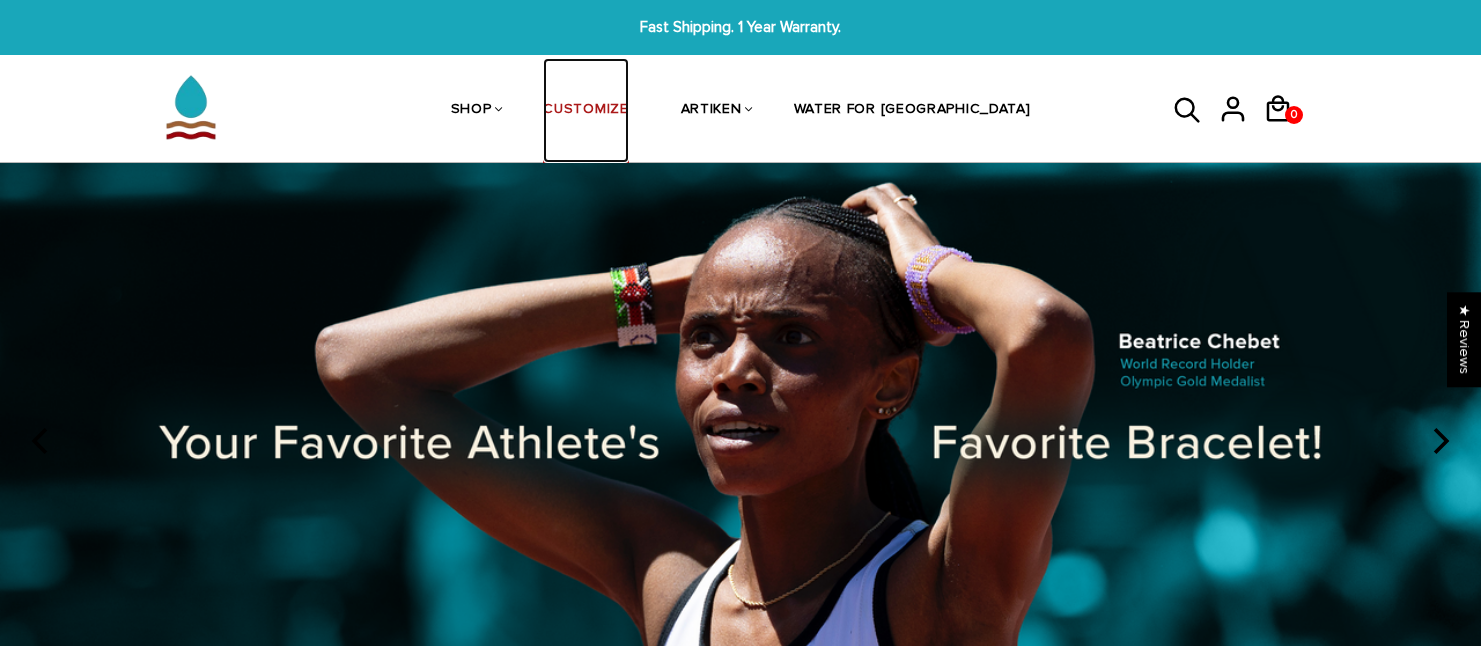 click on "CUSTOMIZE" at bounding box center [585, 111] 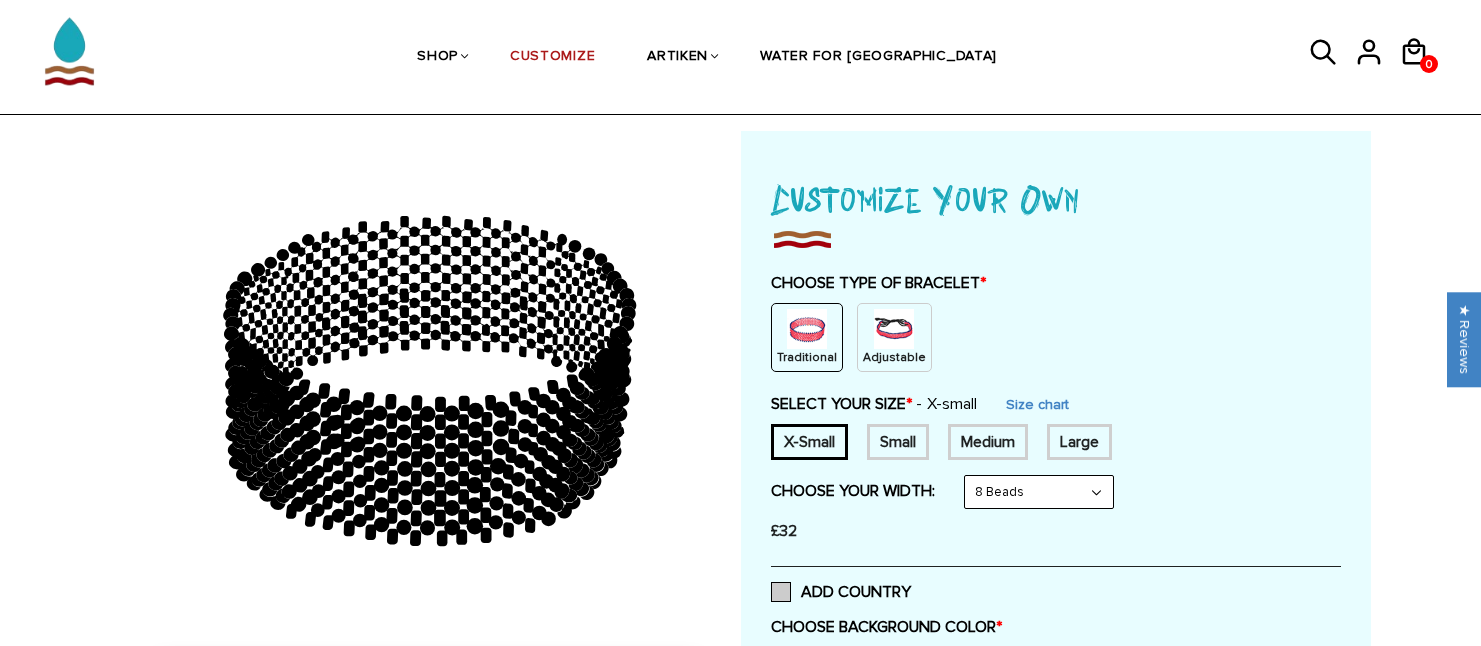 scroll, scrollTop: 100, scrollLeft: 0, axis: vertical 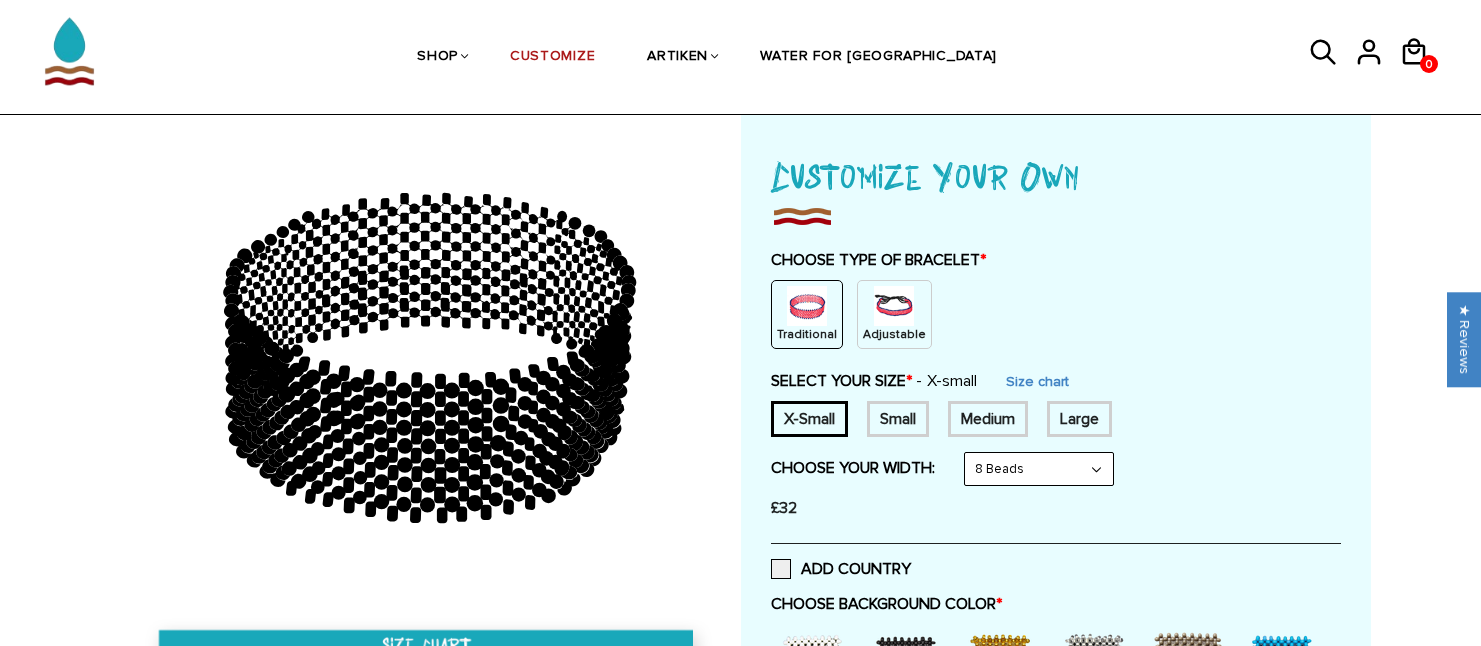 click on "Small" at bounding box center [898, 419] 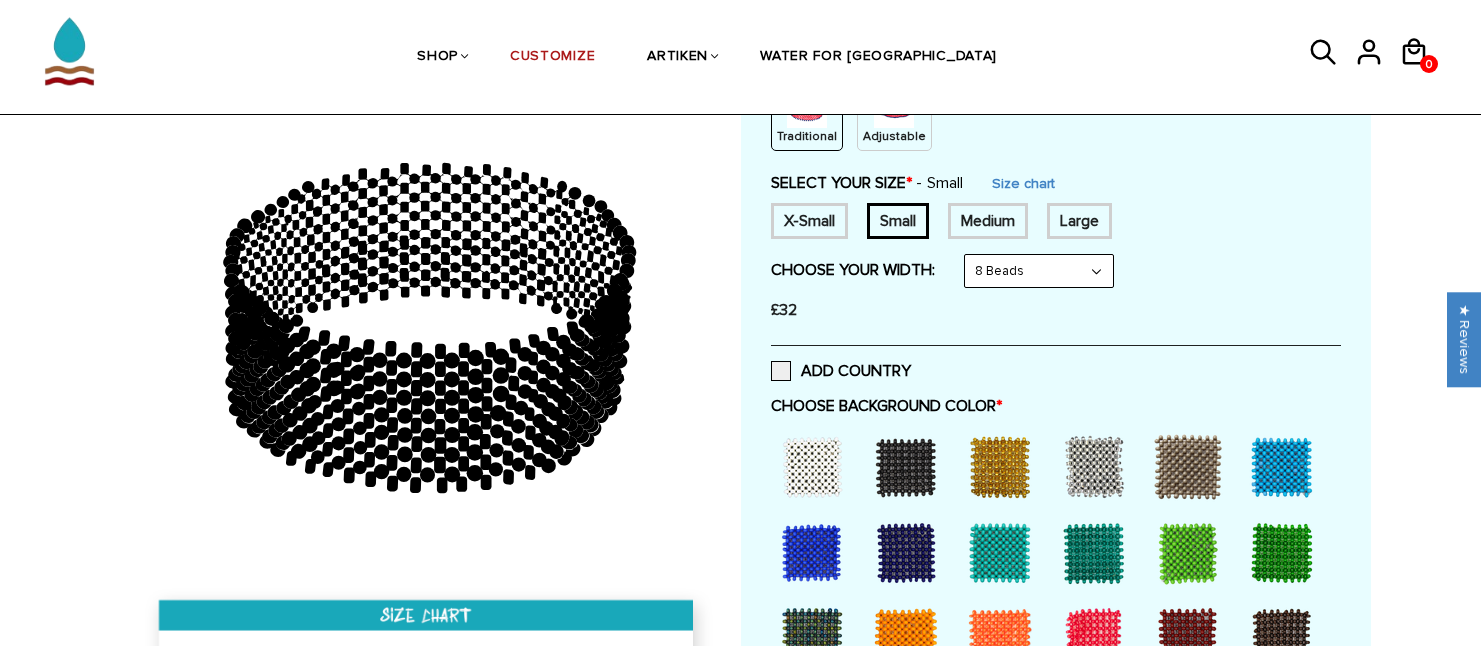 scroll, scrollTop: 300, scrollLeft: 0, axis: vertical 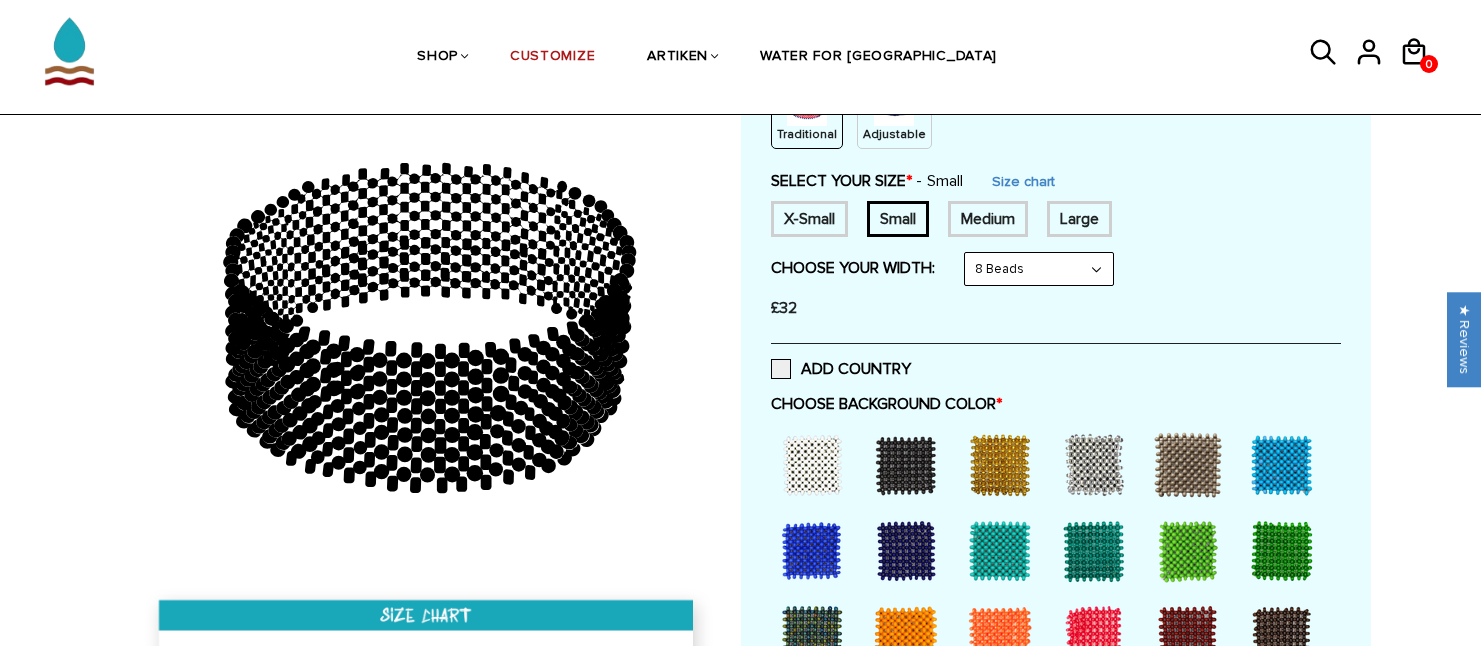 click on "8 Beads
6 Beads
10 Beads" at bounding box center (1039, 269) 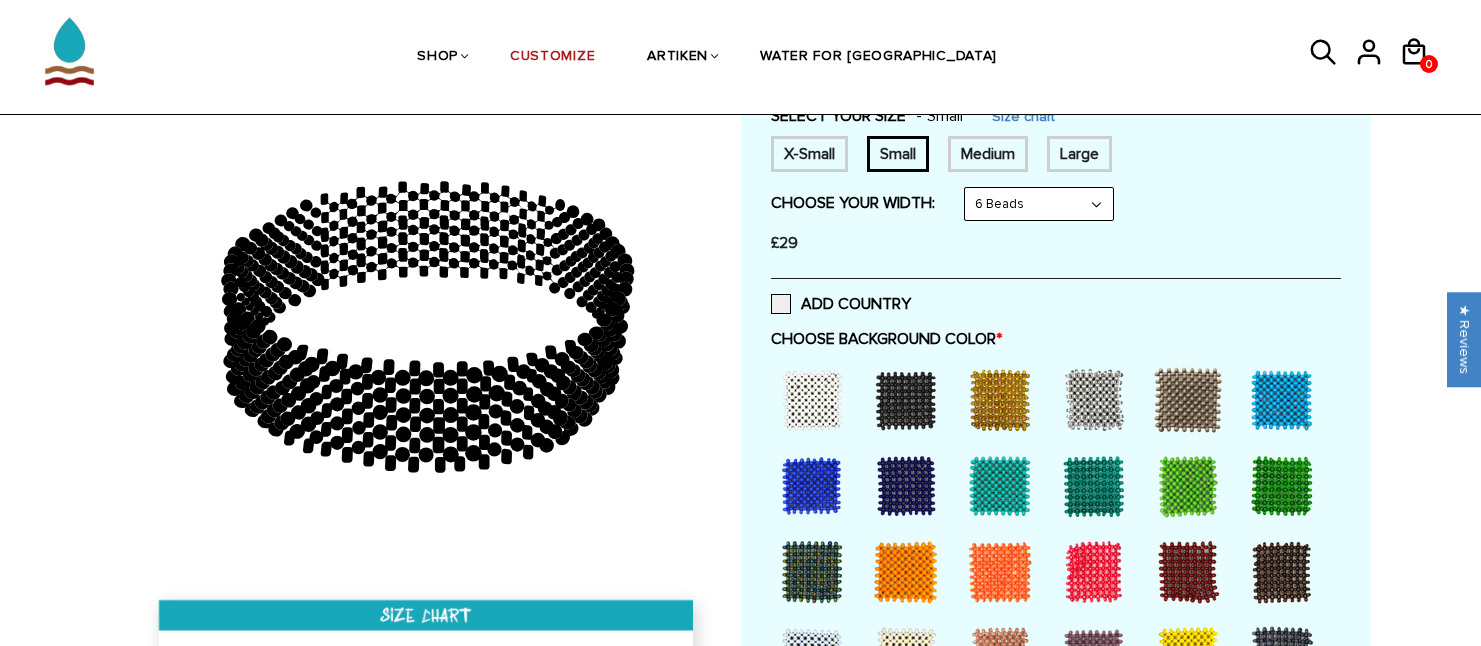 scroll, scrollTop: 400, scrollLeft: 0, axis: vertical 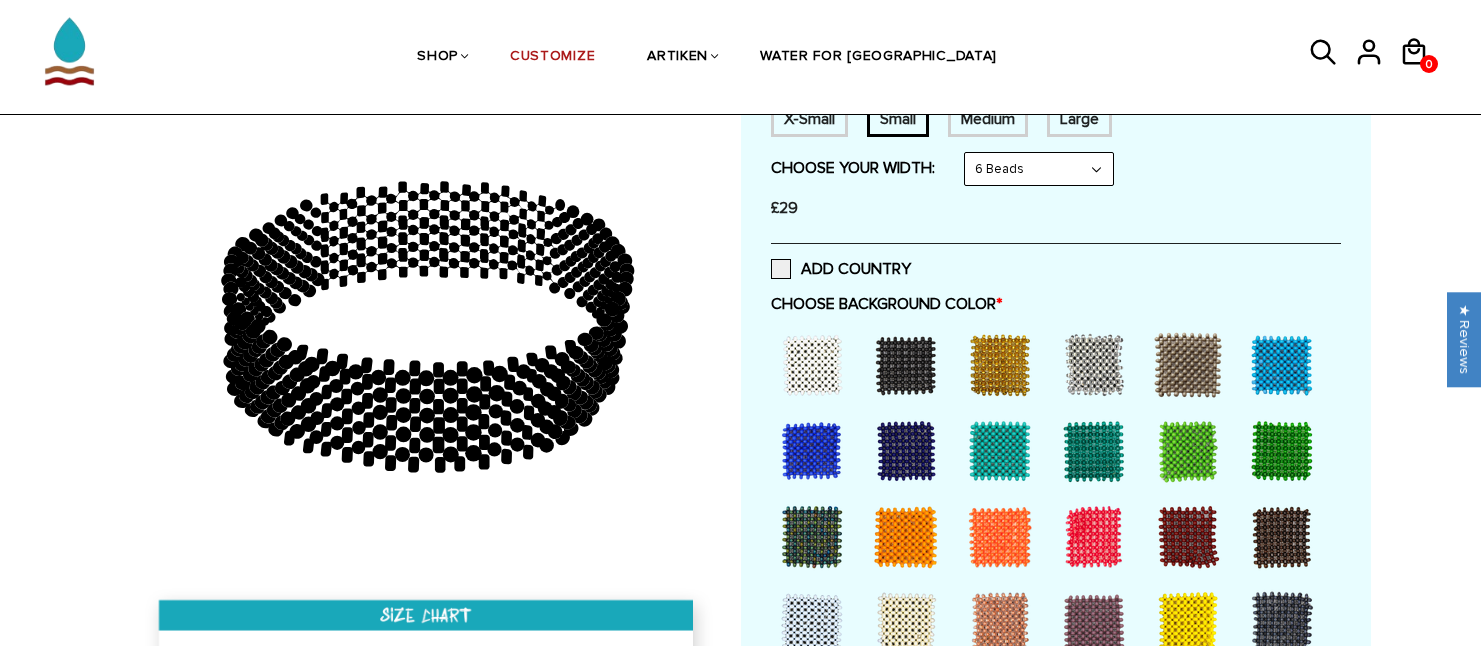 click on "ADD COUNTRY" at bounding box center [1056, 268] 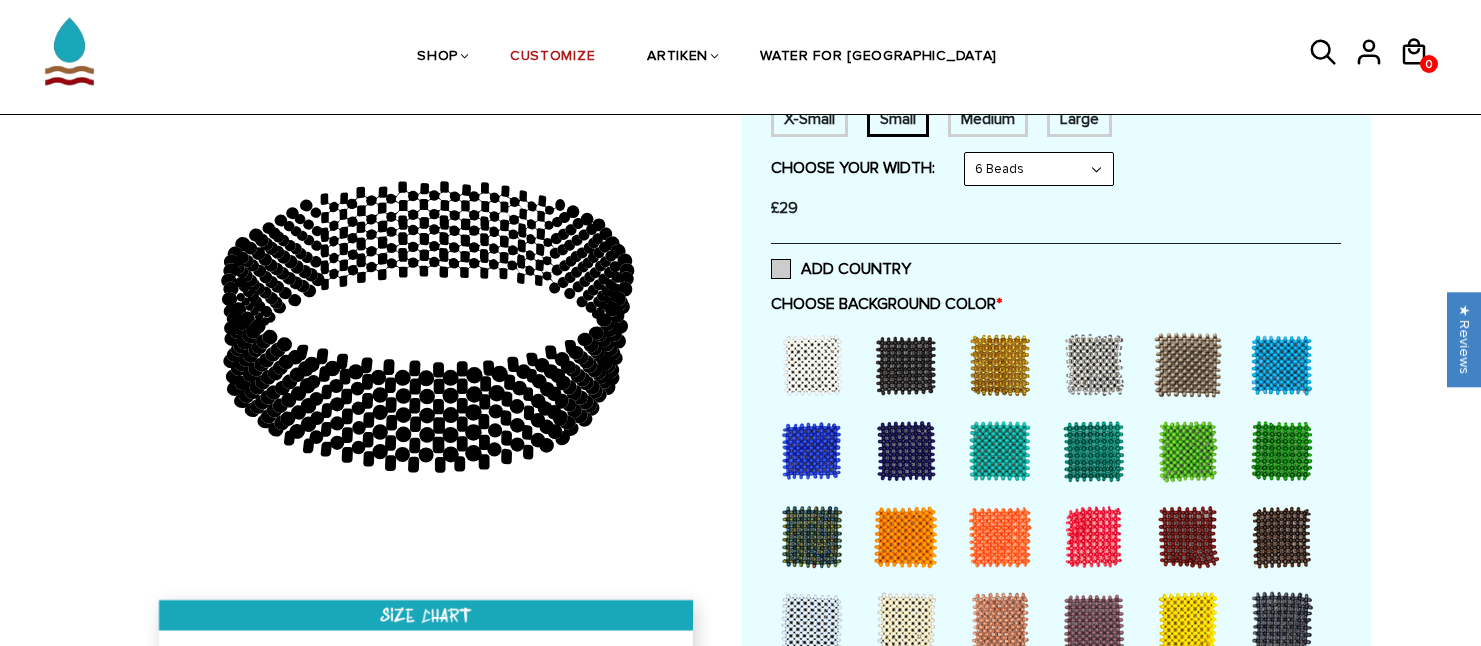 click on "ADD COUNTRY" at bounding box center (841, 269) 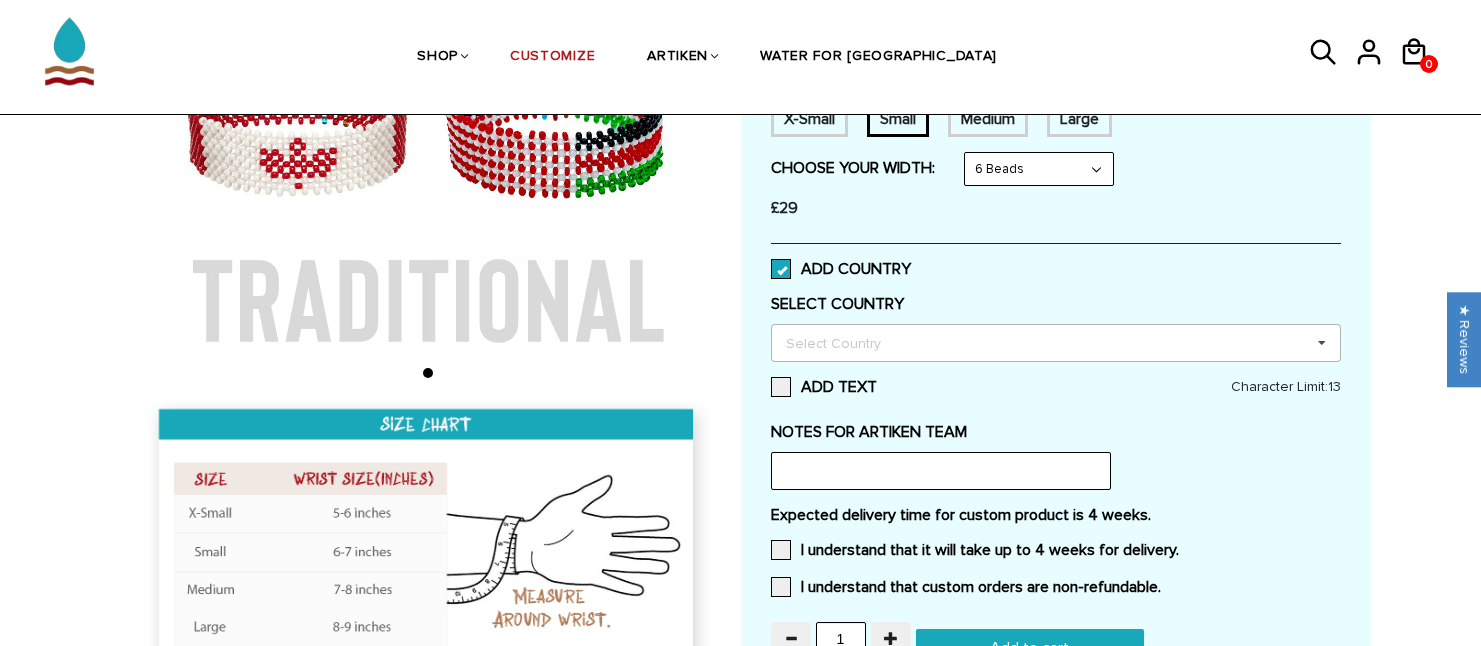 click on "Select Country
Others
Afghanistan
Aland Islands
Albania
Algeria
American Samoa
Andorra
Angola
Anguilla
Antigua
Argentina
Armenia
Aruba
Australia
Austria
Azerbaijan
Bahamas
Bahrain
Bangladesh
Barbados
Belarus
Belgium
Belize
Benin
Bermuda
Bhutan
Bolivia
Bosnia
Botswana
Bouvet Island
Brazil
British Virgin Islands
Brunei
Bulgaria
Burkina Faso
Burma
Burundi
Caicos Islands
Cambodia
Cameroon
Canada
Cape Verde
Cayman Islands
Central African Republic
Chad
Chile
China
Christmas Island
Cocos Islands
Colombia
Comoros
Congo Brazzaville
Congo
Cook Islands
Costa Rica
Cote Divoire
Croatia
Cuba
Cyprus
Czech Republic
Denmark
Djibouti
Dominica
Dominican Republic
Ecuador
Egypt
El Salvador
England
Equatorial Guinea
Eritrea
Estonia
Ethiopia
European Union
Falkland Islands
Faroe Islands
Fiji
Finland" at bounding box center [1056, 343] 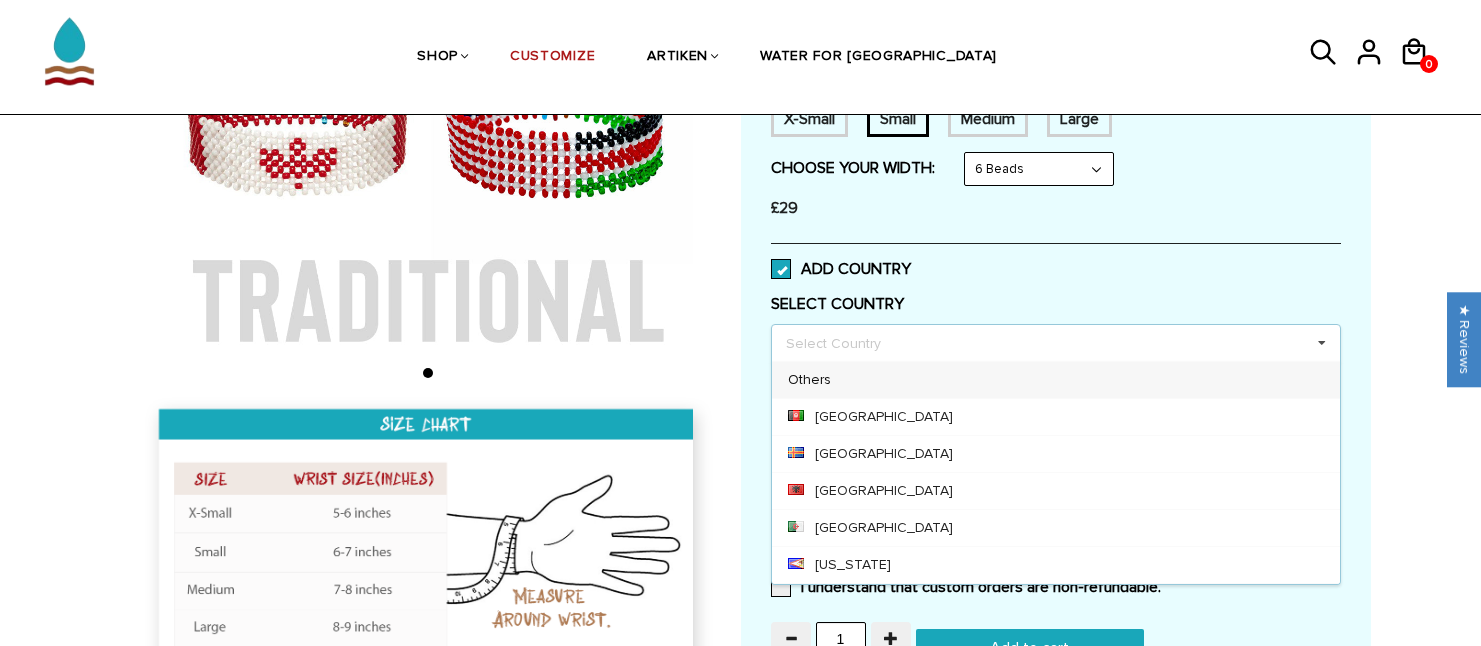 click on "Select Country
Others
Afghanistan
Aland Islands
Albania
Algeria
American Samoa
Andorra
Angola
Anguilla
Antigua
Argentina
Armenia
Aruba
Australia
Austria
Azerbaijan
Bahamas
Bahrain
Bangladesh
Barbados
Belarus
Belgium
Belize
Benin
Bermuda
Bhutan
Bolivia
Bosnia
Botswana
Bouvet Island
Brazil
British Virgin Islands
Brunei
Bulgaria
Burkina Faso
Burma
Burundi
Caicos Islands
Cambodia
Cameroon
Canada
Cape Verde
Cayman Islands
Central African Republic
Chad
Chile
China
Christmas Island
Cocos Islands
Colombia
Comoros
Congo Brazzaville
Congo
Cook Islands
Costa Rica
Cote Divoire
Croatia
Cuba
Cyprus
Czech Republic
Denmark
Djibouti
Dominica
Dominican Republic
Ecuador
Egypt
El Salvador
England
Equatorial Guinea
Eritrea
Estonia
Ethiopia
European Union
Falkland Islands
Faroe Islands
Fiji
Finland" at bounding box center (1056, 343) 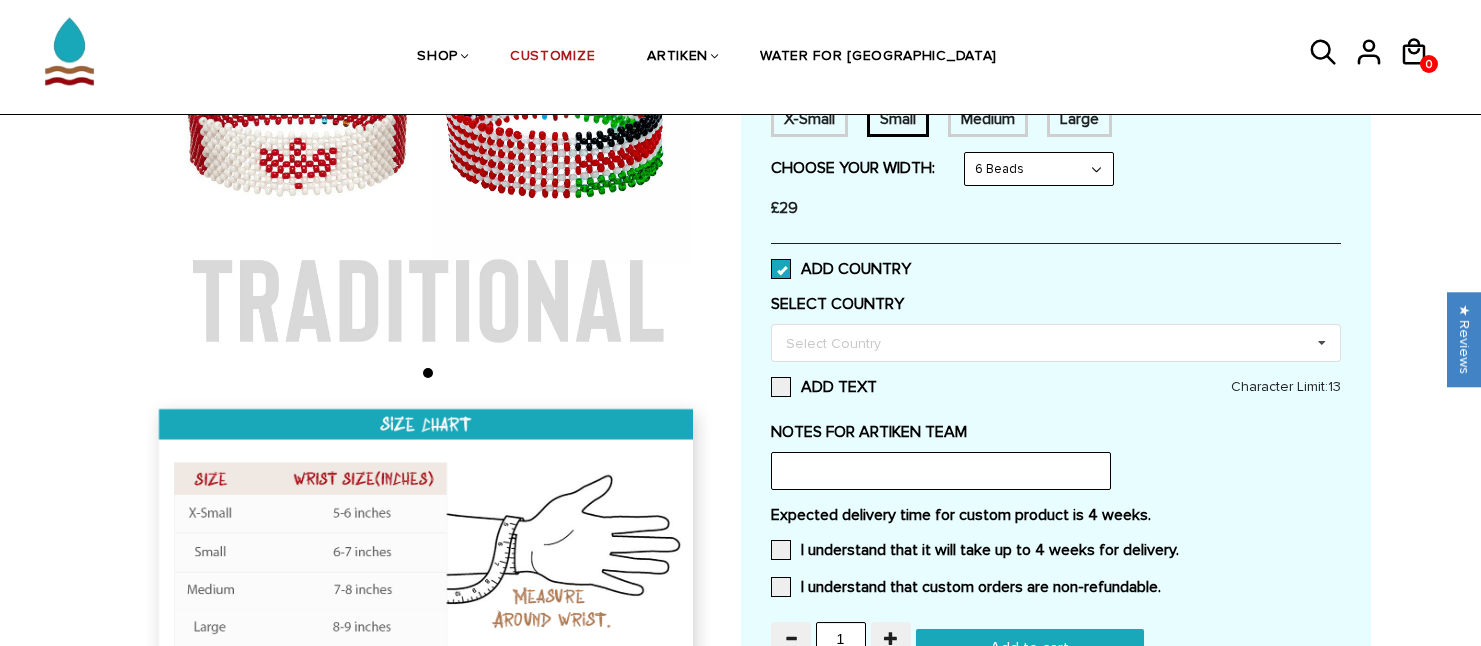 click on "ADD COUNTRY" at bounding box center [841, 269] 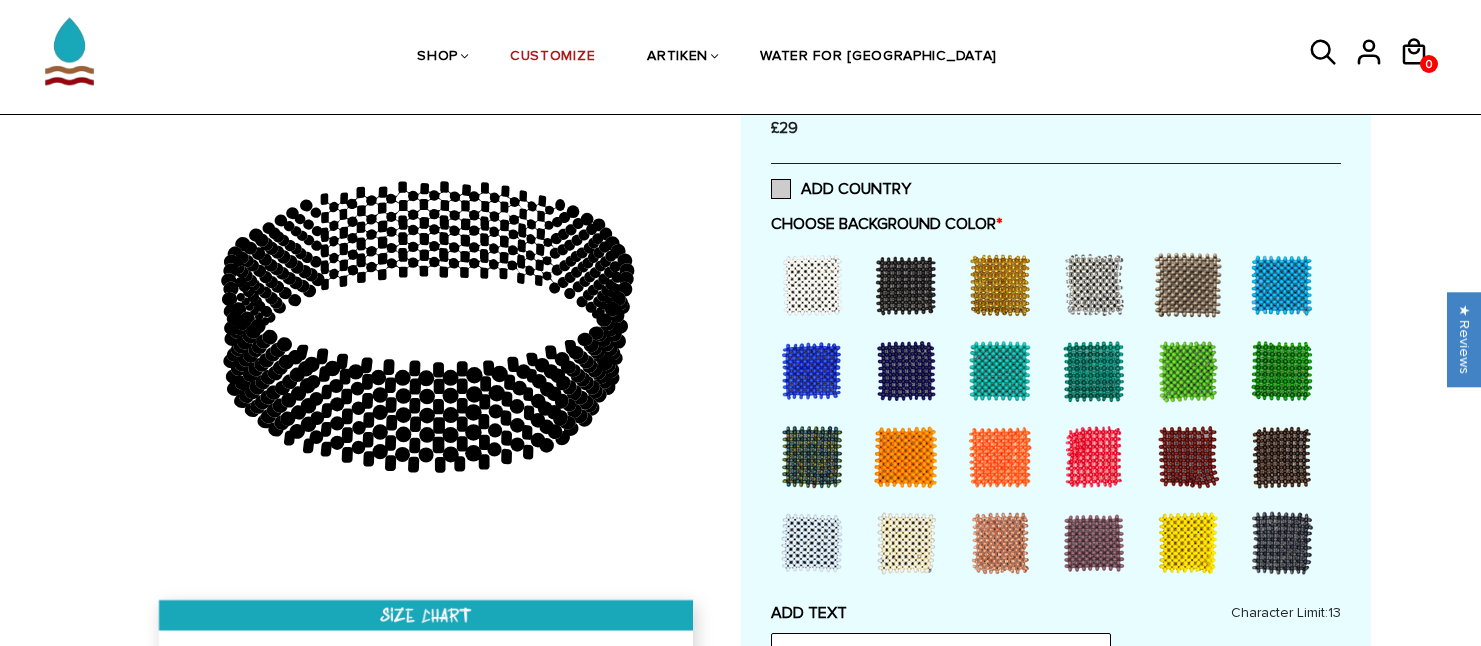 scroll, scrollTop: 600, scrollLeft: 0, axis: vertical 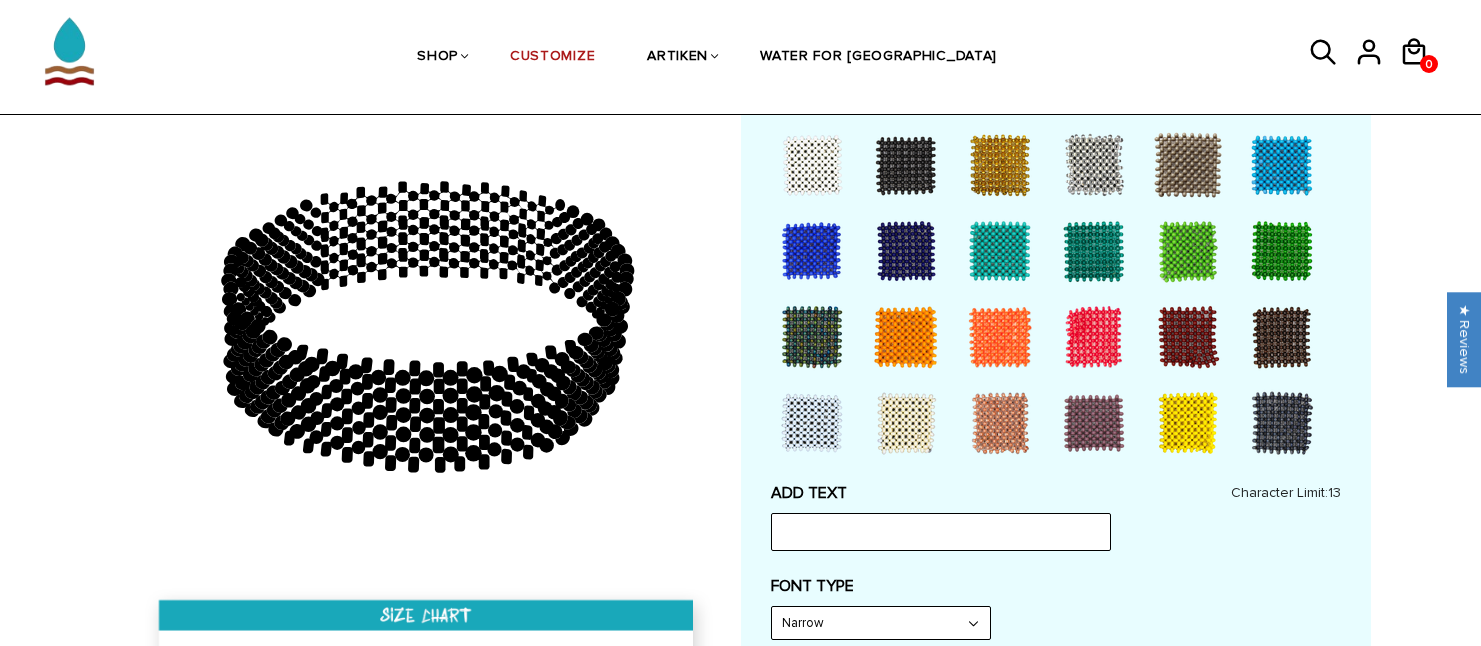 click at bounding box center (1188, 423) 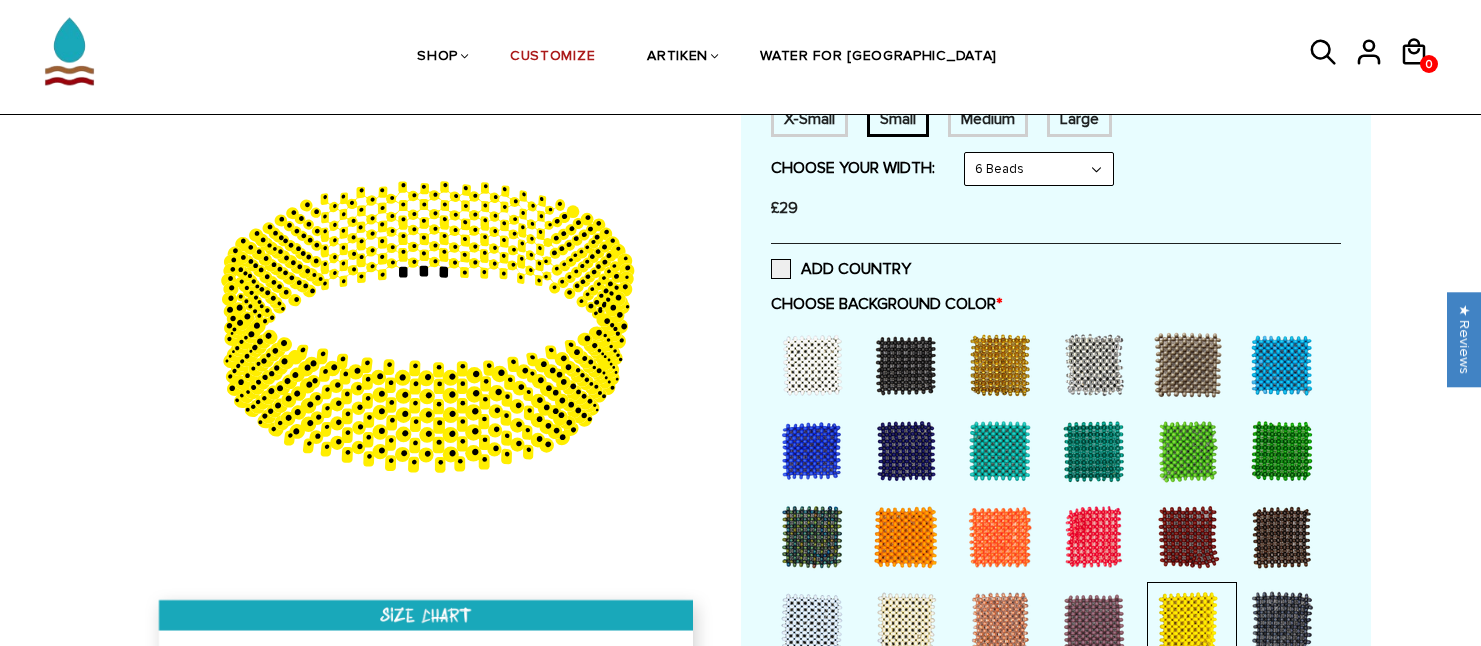 scroll, scrollTop: 800, scrollLeft: 0, axis: vertical 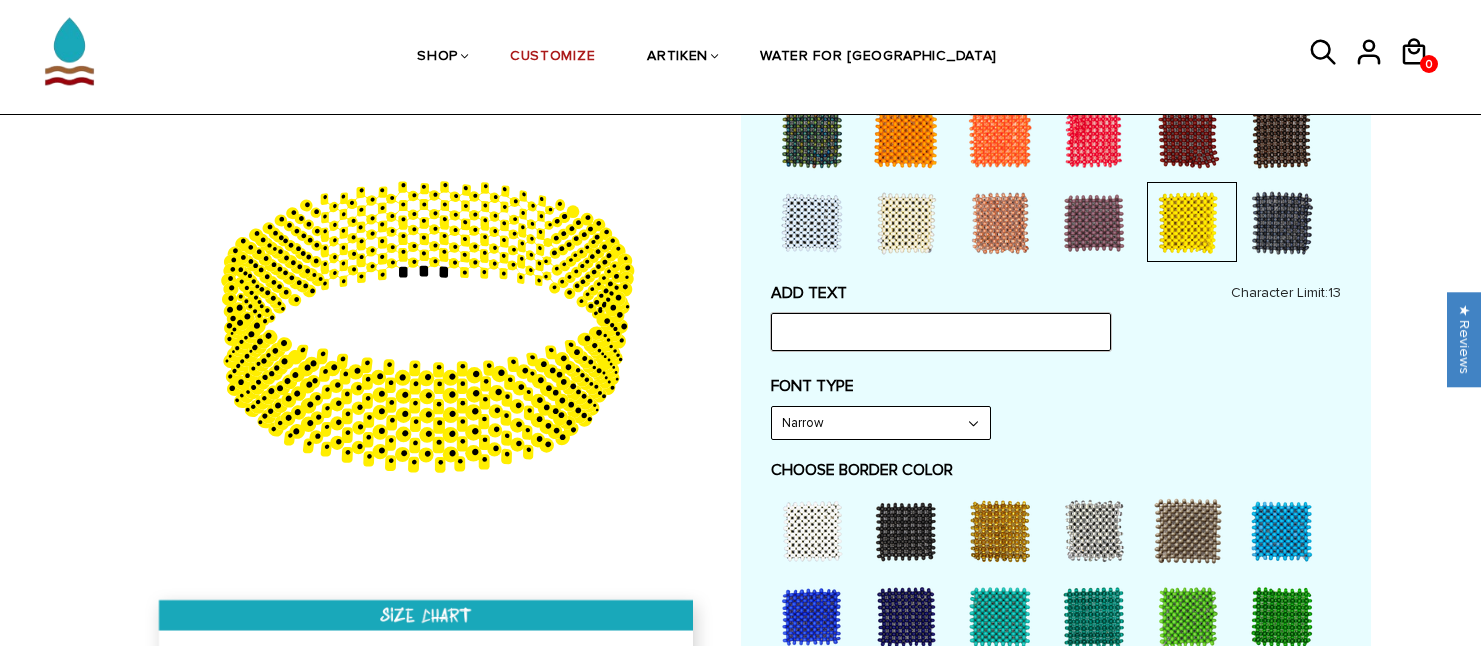 click at bounding box center (941, 332) 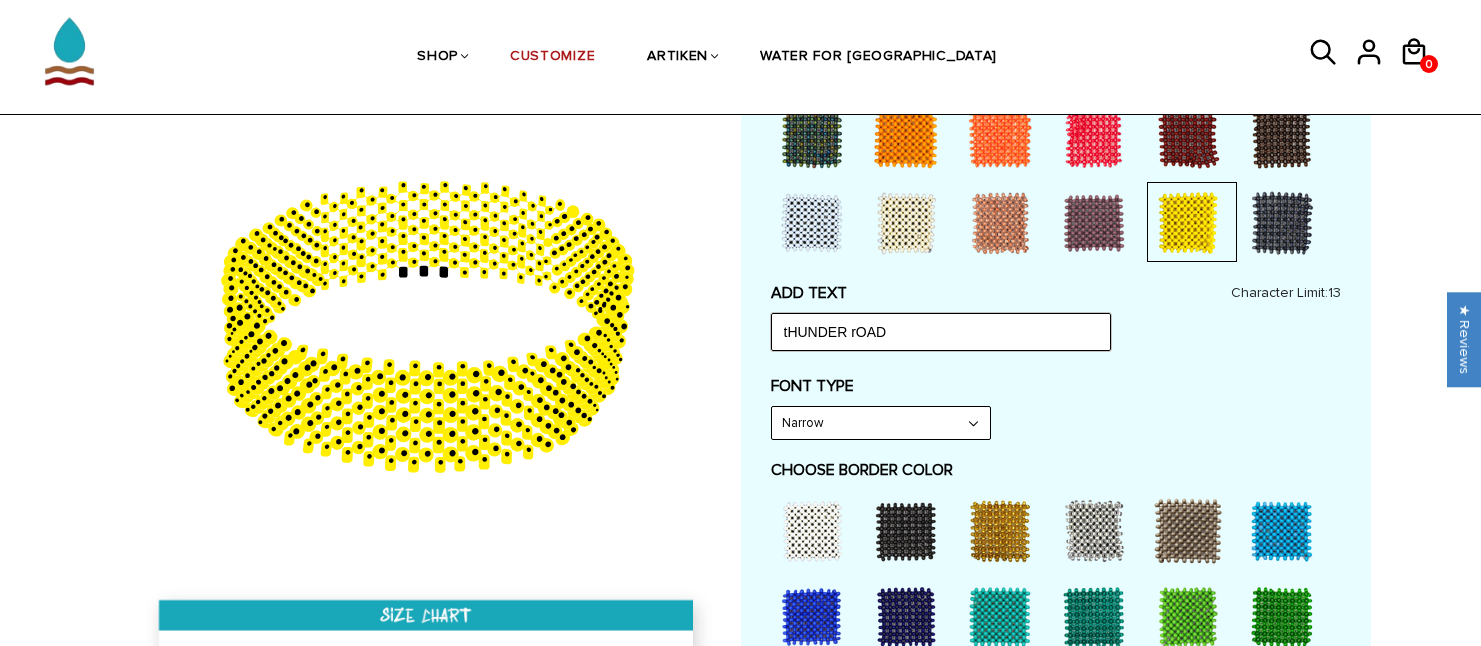 drag, startPoint x: 902, startPoint y: 333, endPoint x: 768, endPoint y: 349, distance: 134.95184 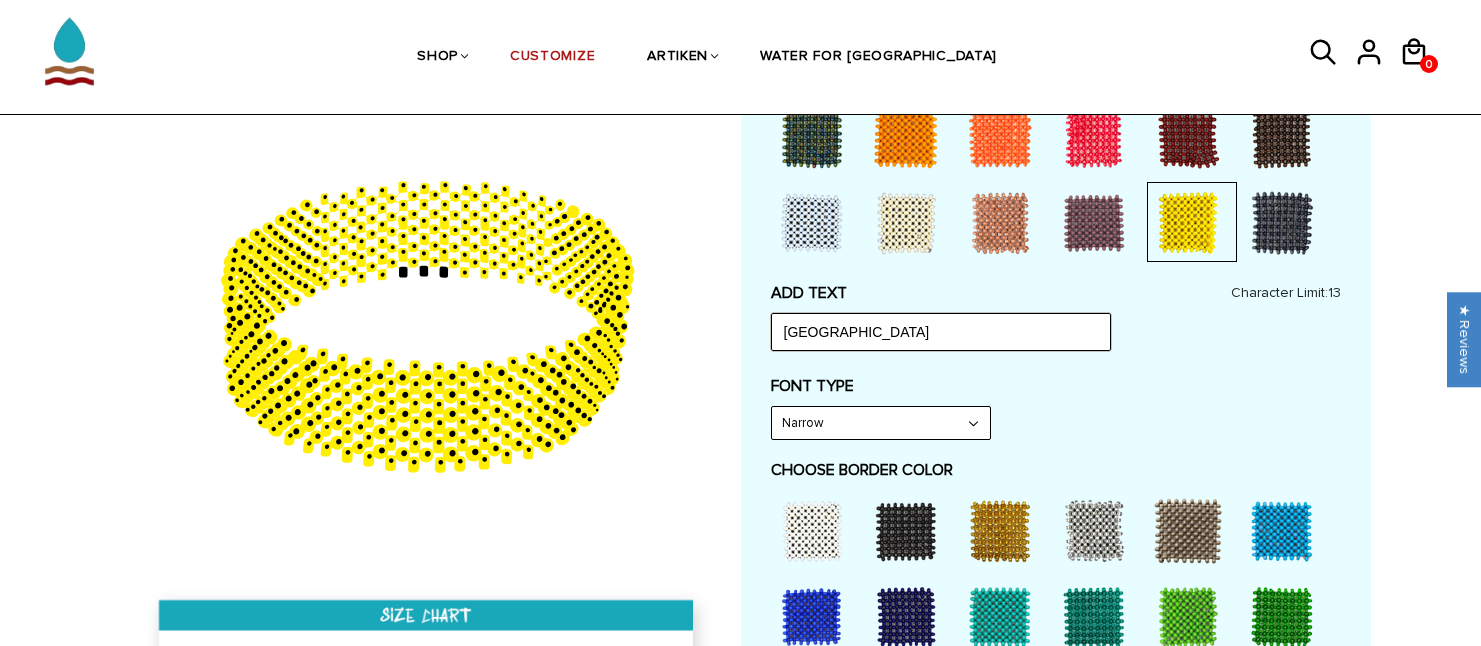 type on "Thunder Road" 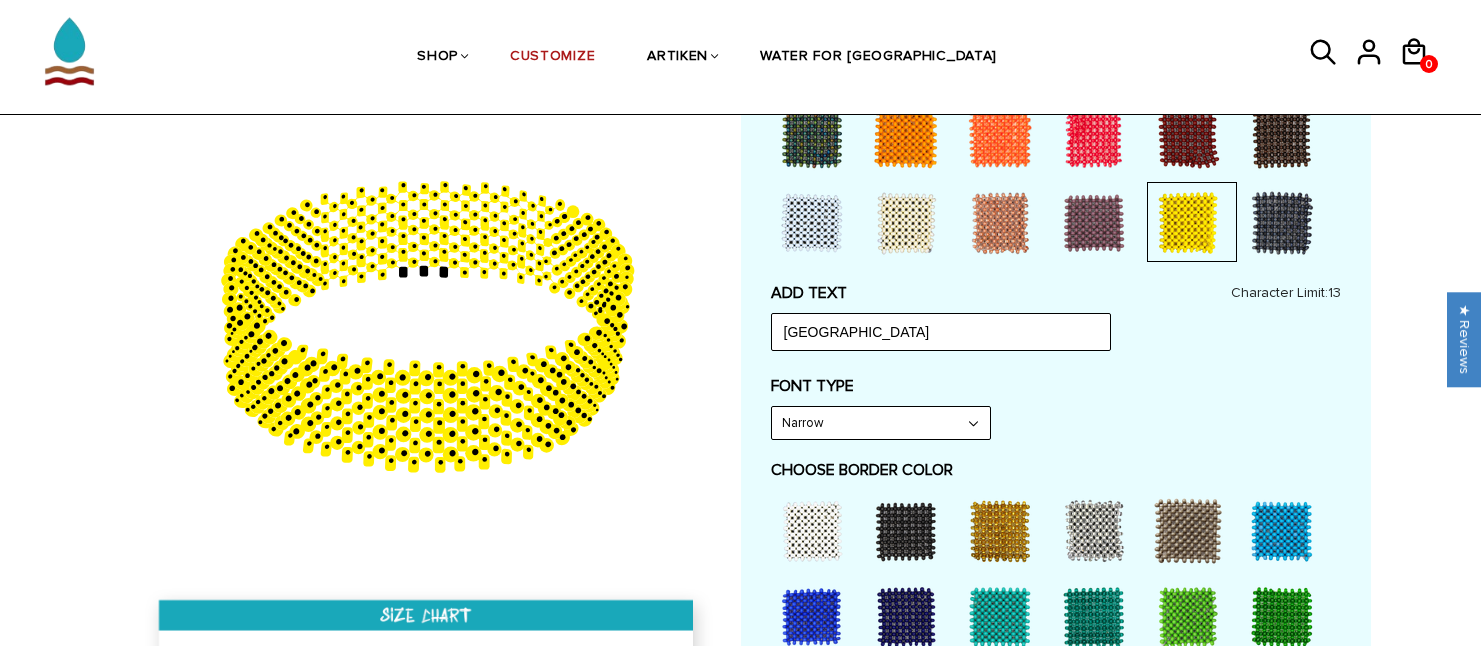 click on "Narrow
Bold" at bounding box center (881, 423) 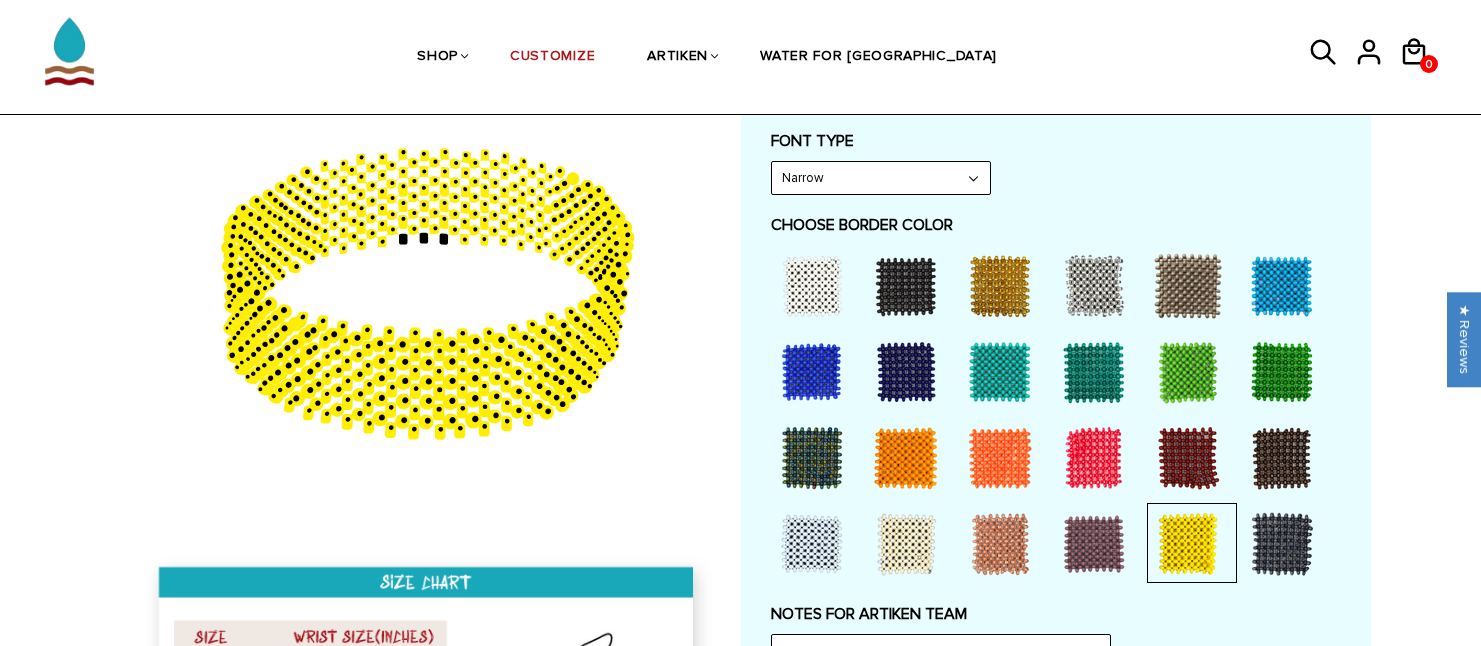 scroll, scrollTop: 1000, scrollLeft: 0, axis: vertical 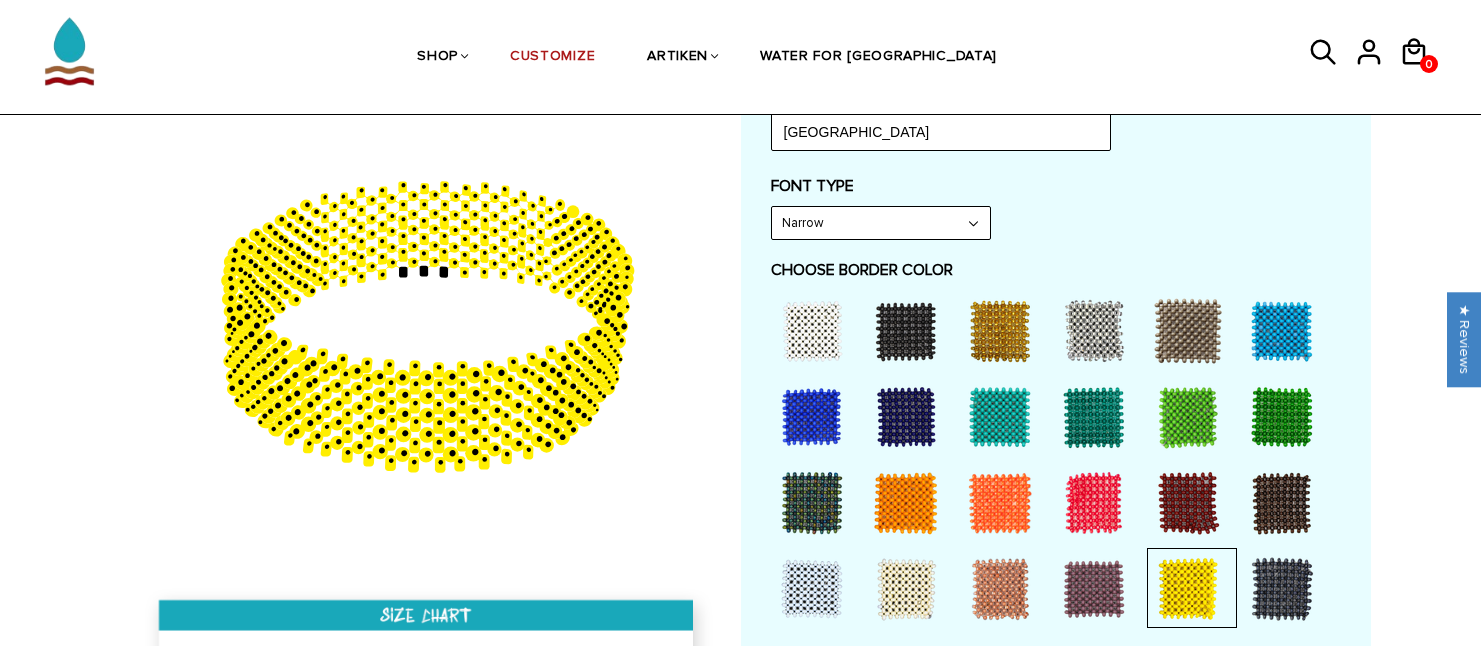 click at bounding box center [1188, 417] 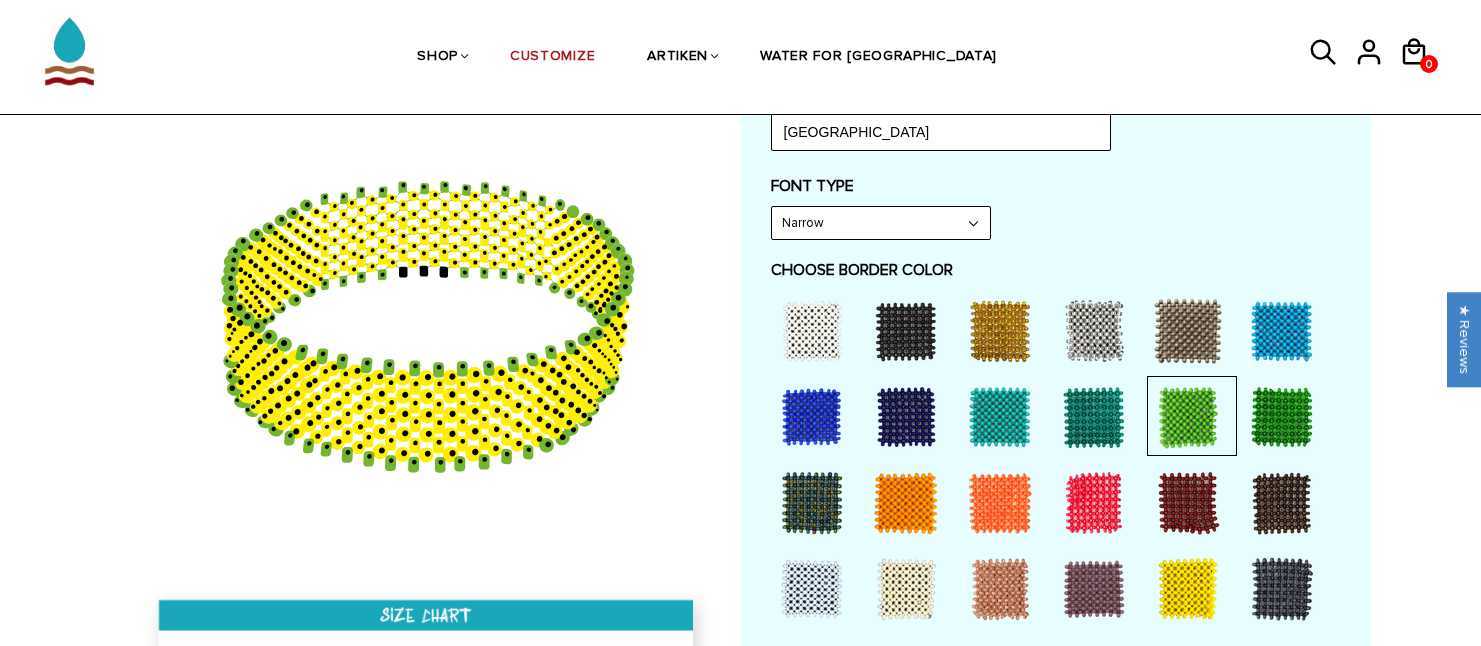 click at bounding box center [1188, 417] 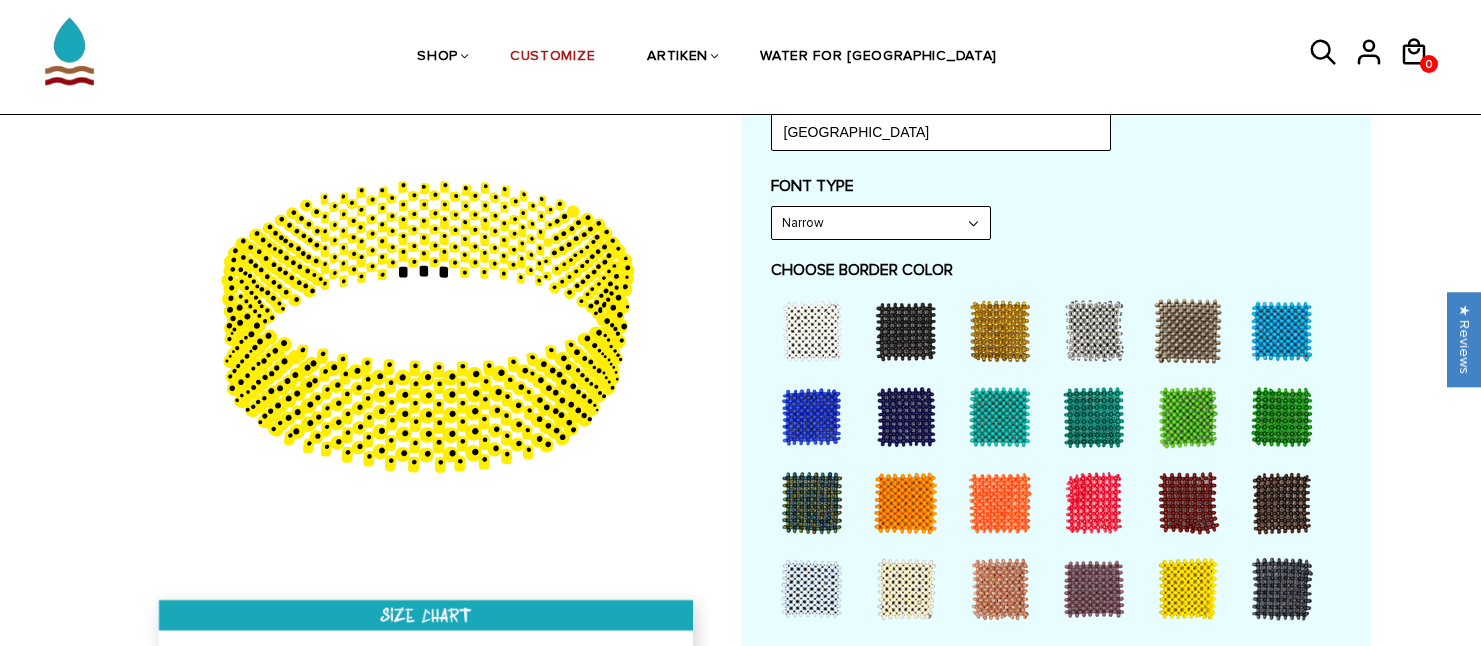 scroll, scrollTop: 900, scrollLeft: 0, axis: vertical 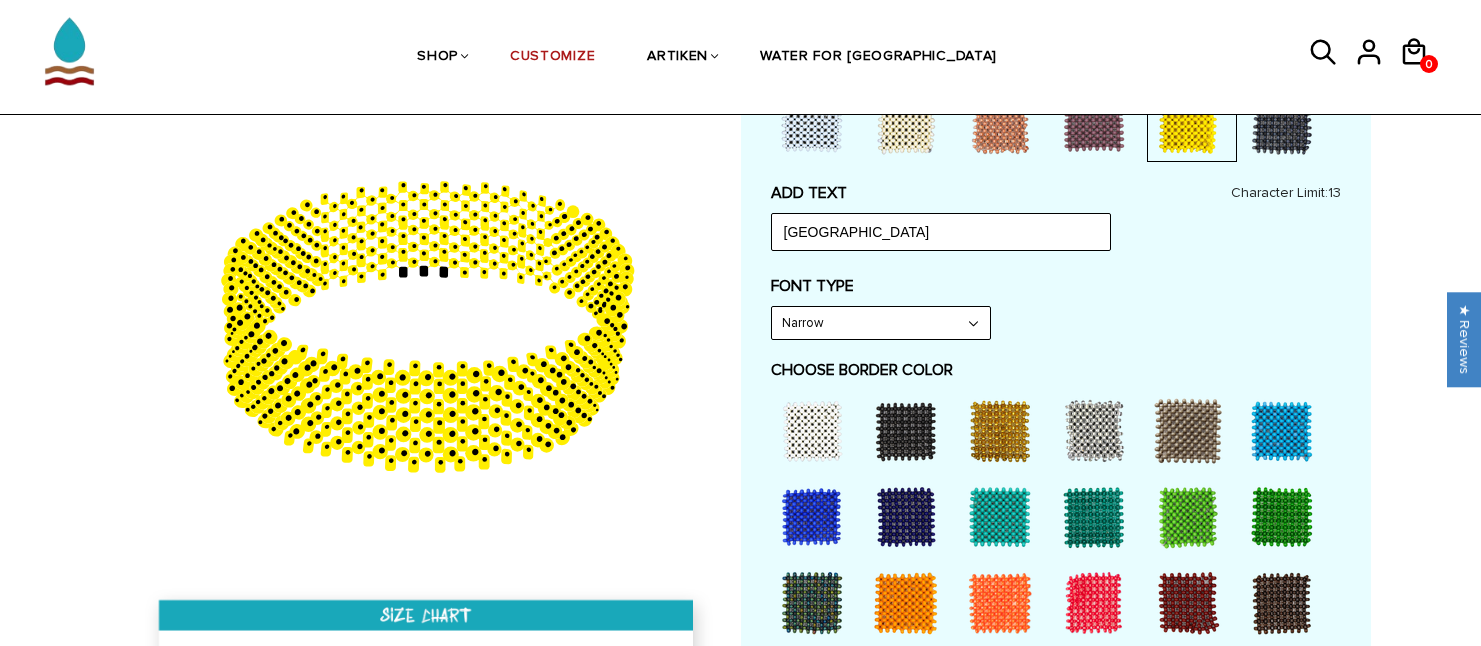 click on "Narrow
Bold" at bounding box center (881, 323) 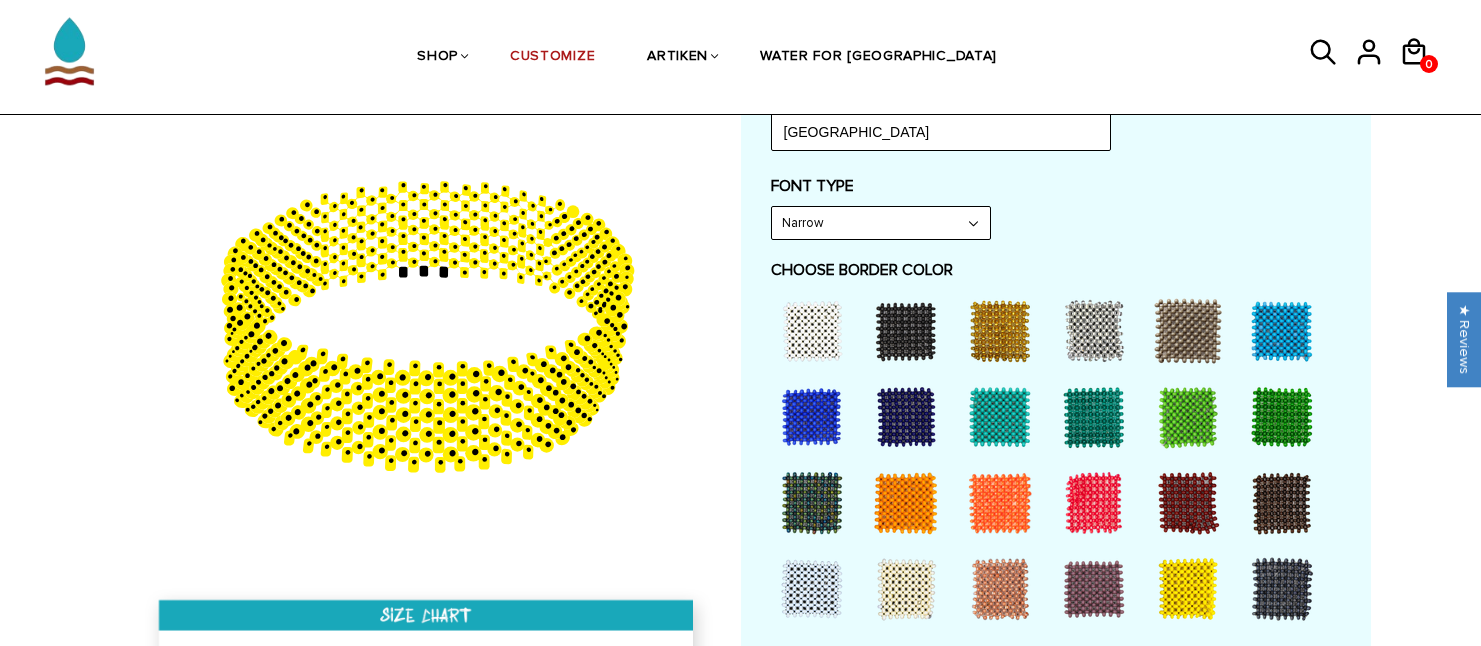 click at bounding box center [812, 503] 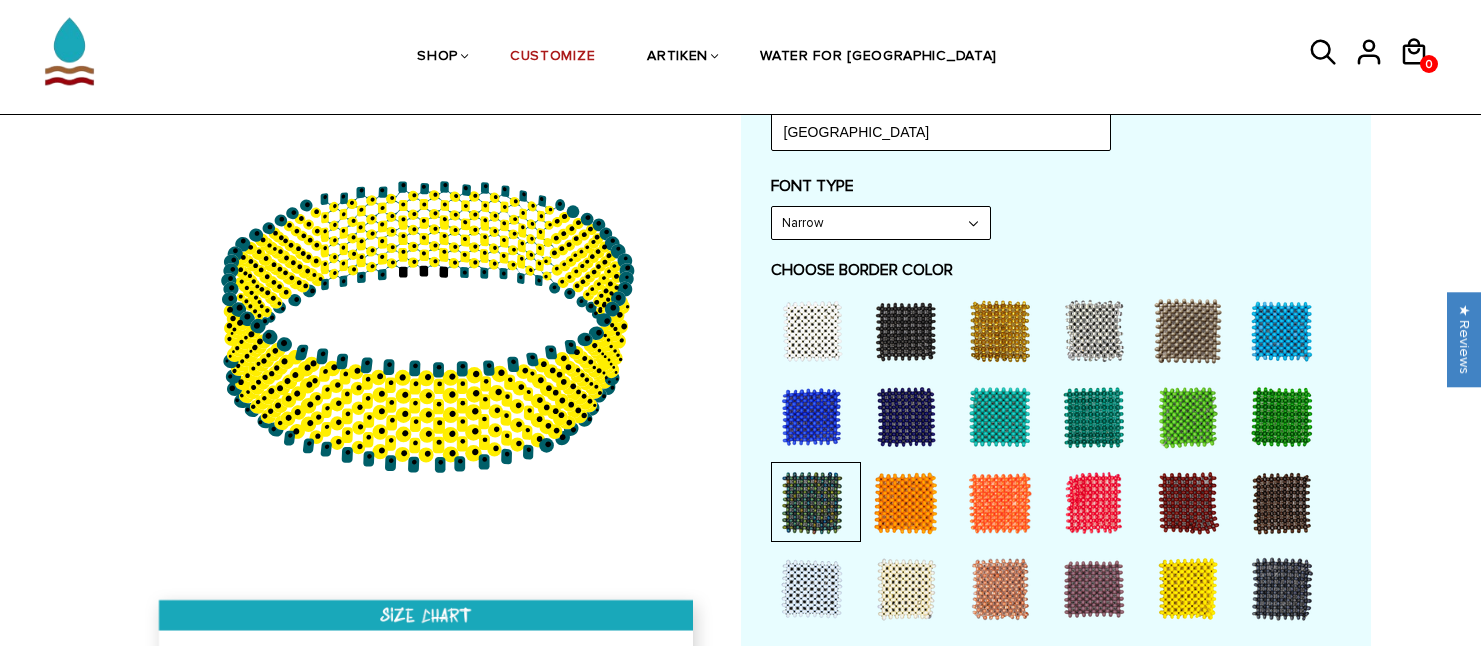 click at bounding box center [812, 417] 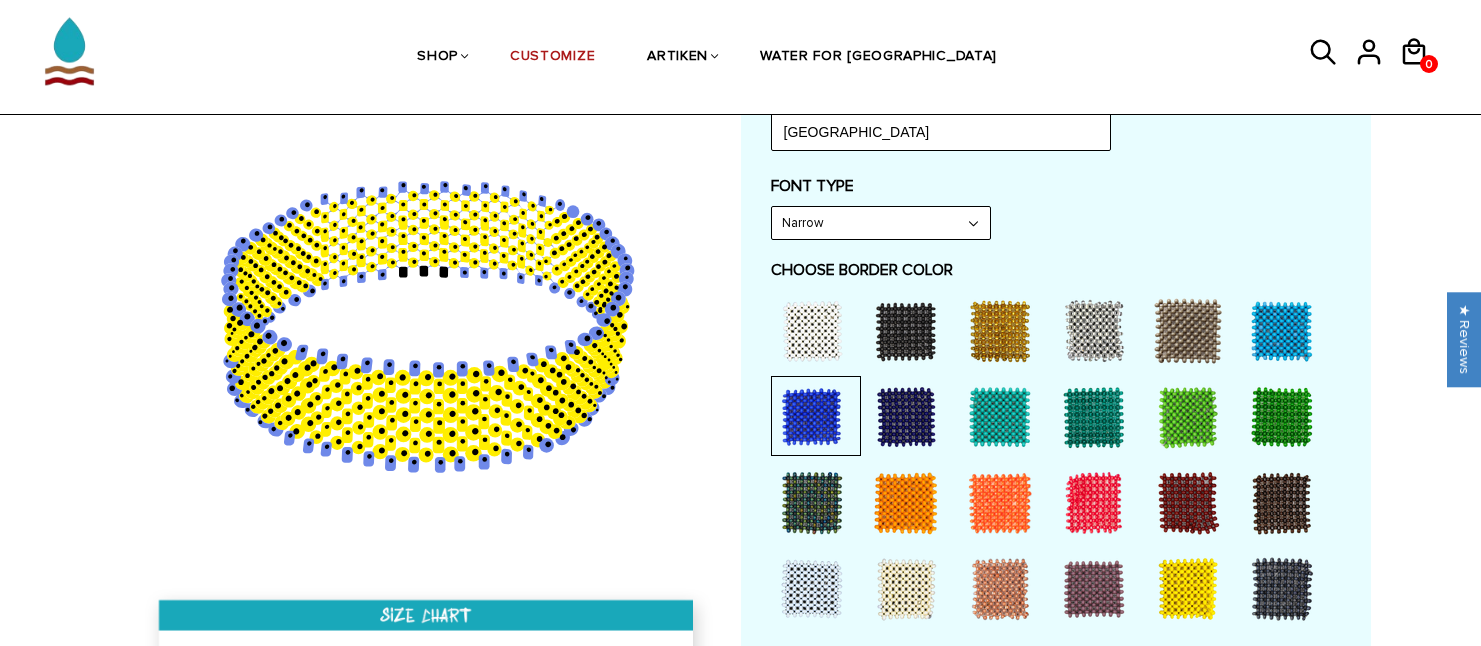 click at bounding box center (1000, 503) 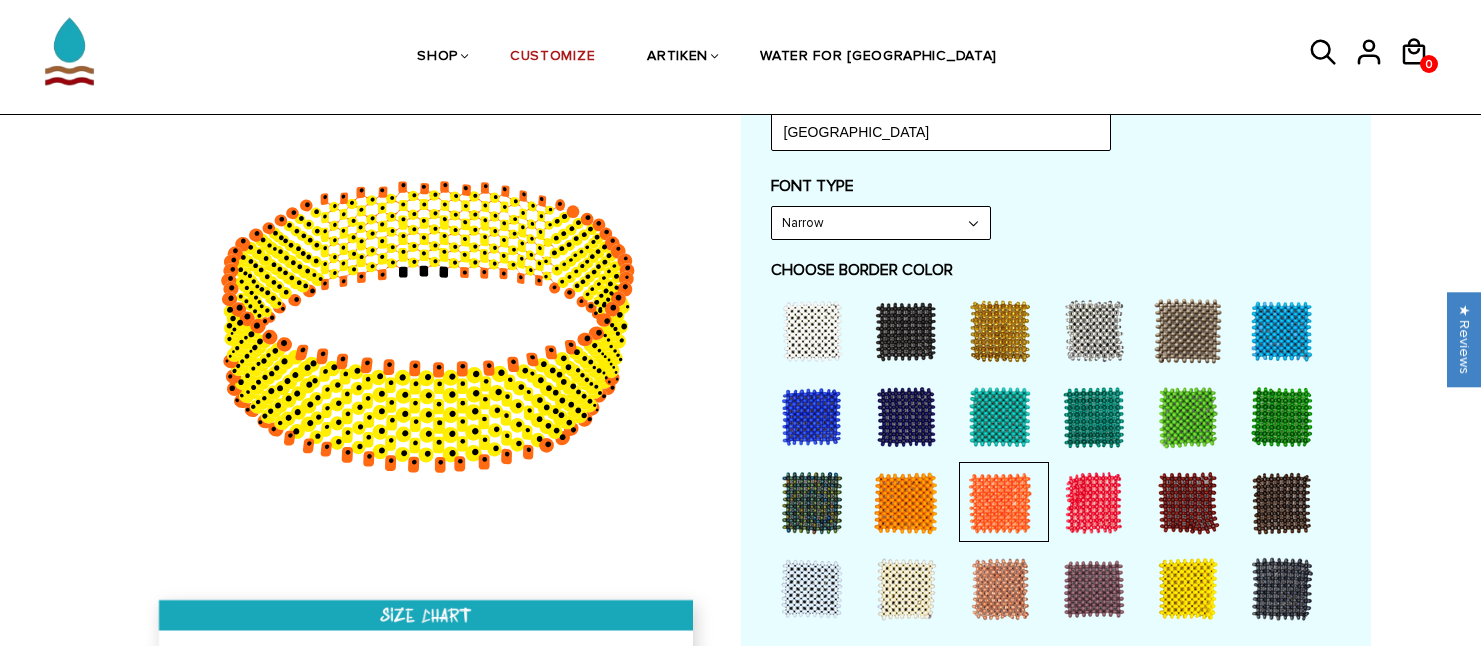 click at bounding box center [906, 503] 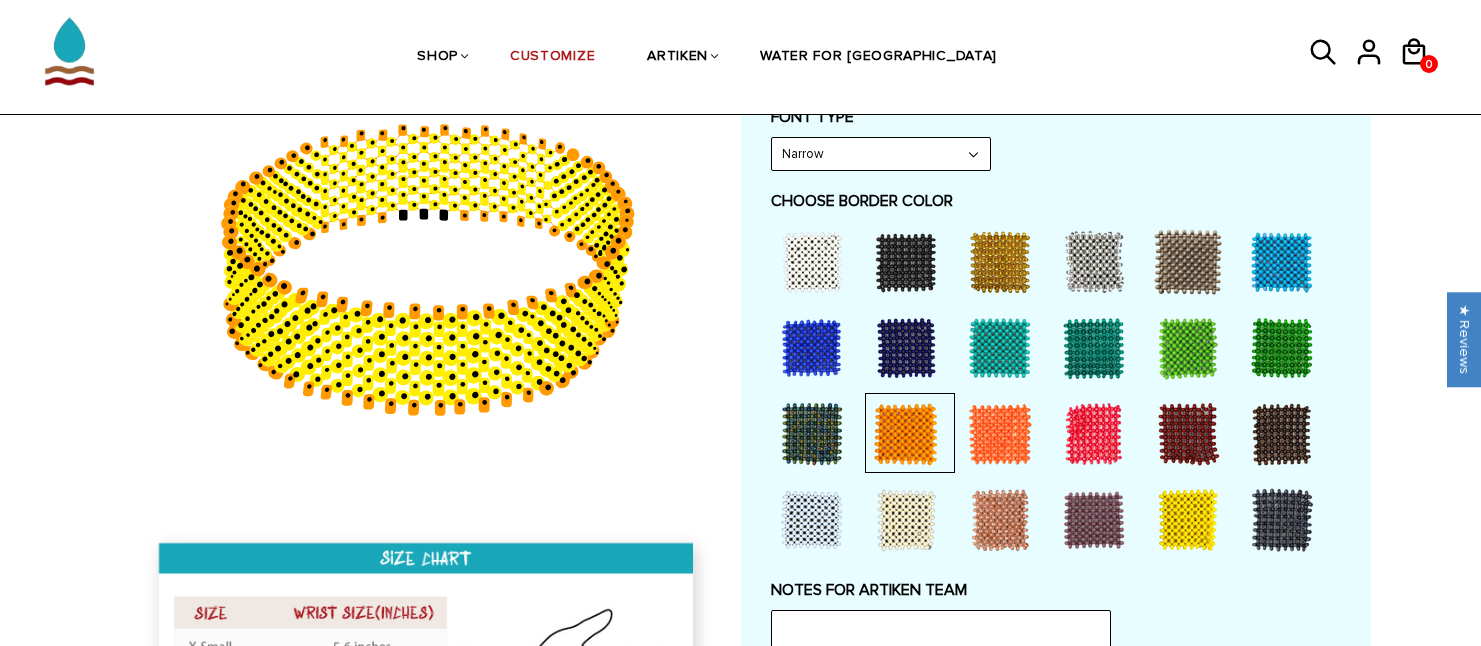 scroll, scrollTop: 1100, scrollLeft: 0, axis: vertical 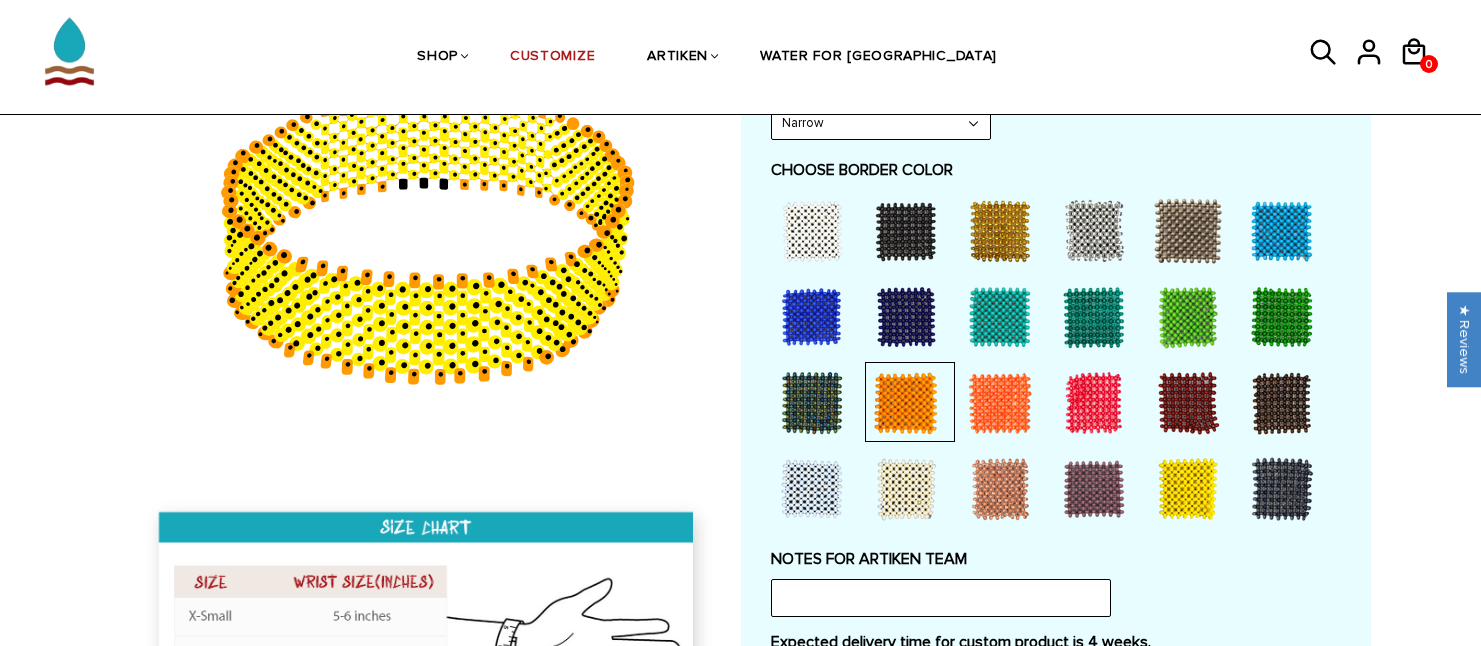 click at bounding box center (1094, 489) 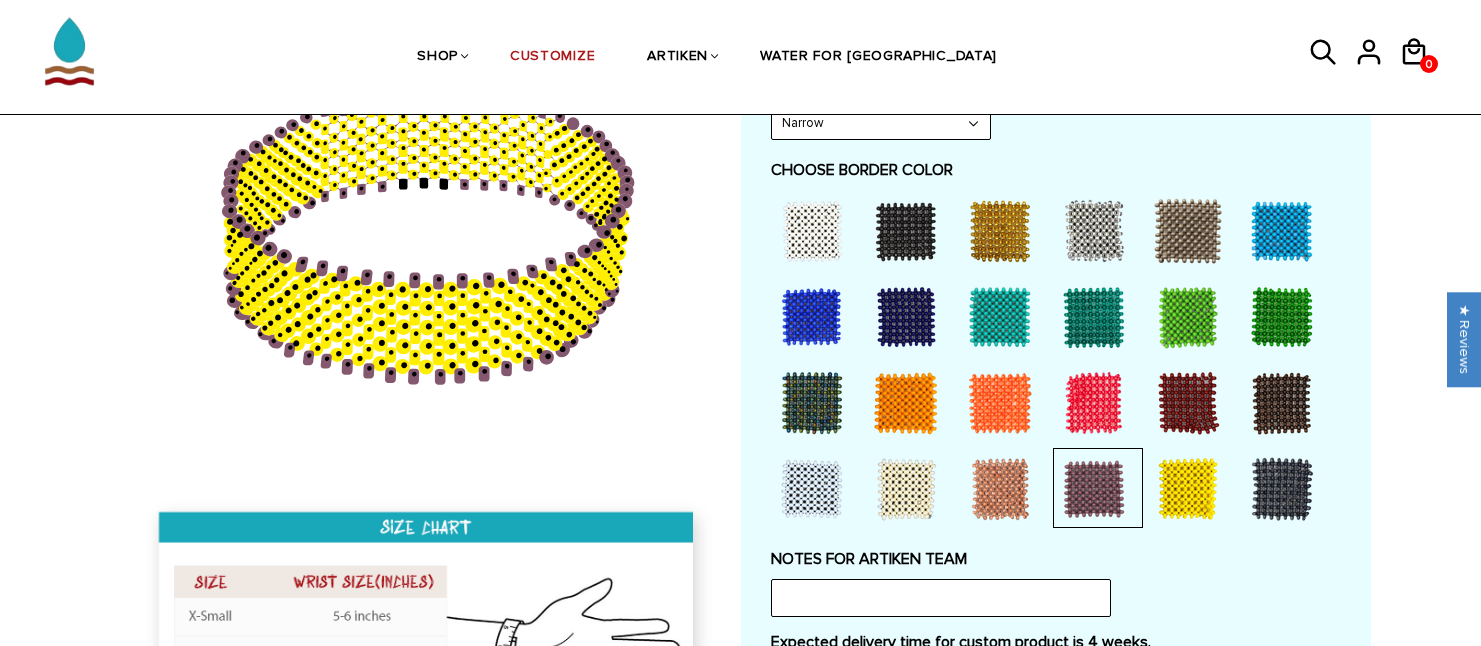 click at bounding box center (1000, 489) 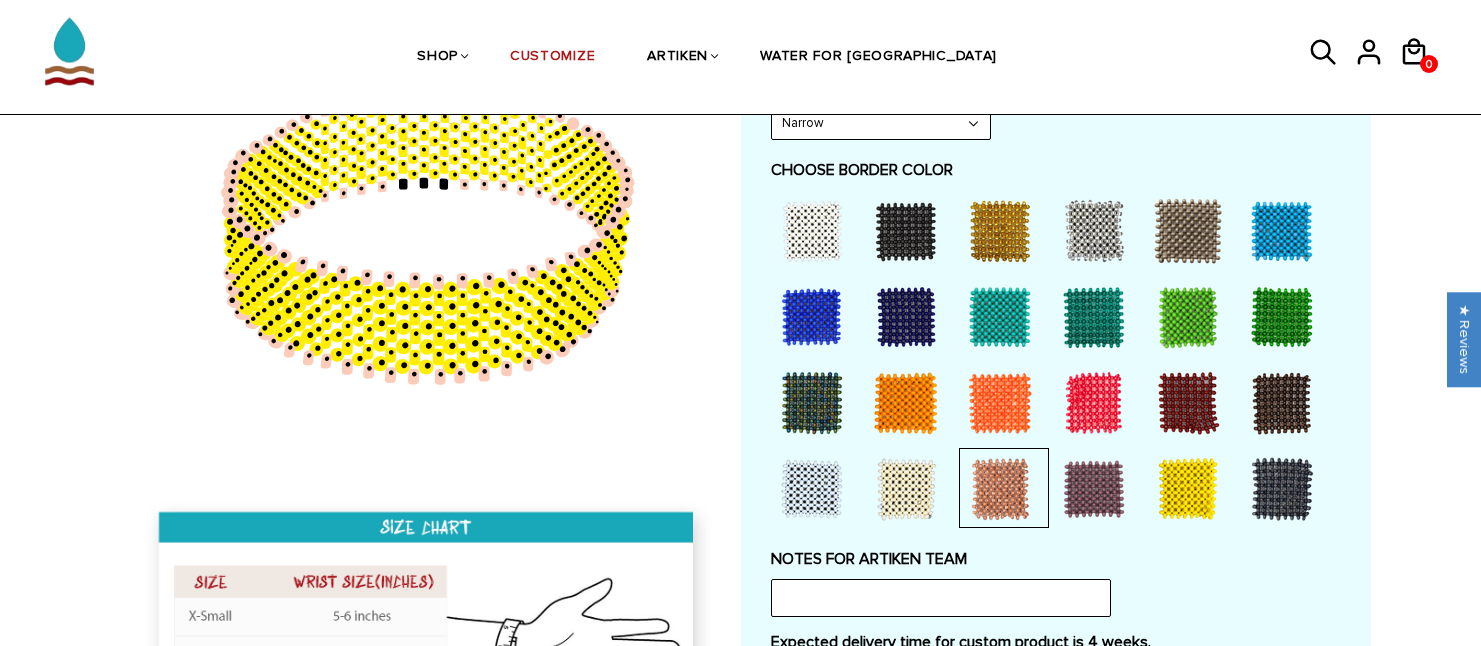 click at bounding box center [1188, 489] 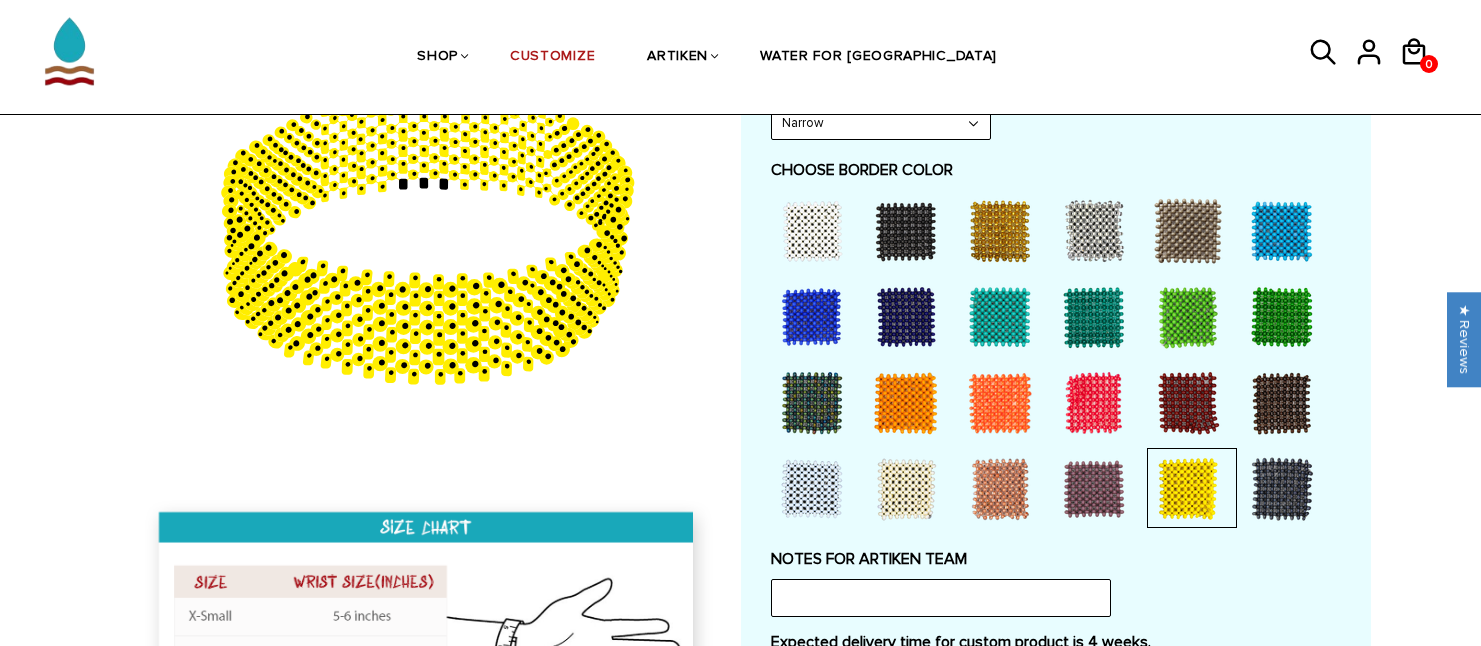 click at bounding box center (1282, 489) 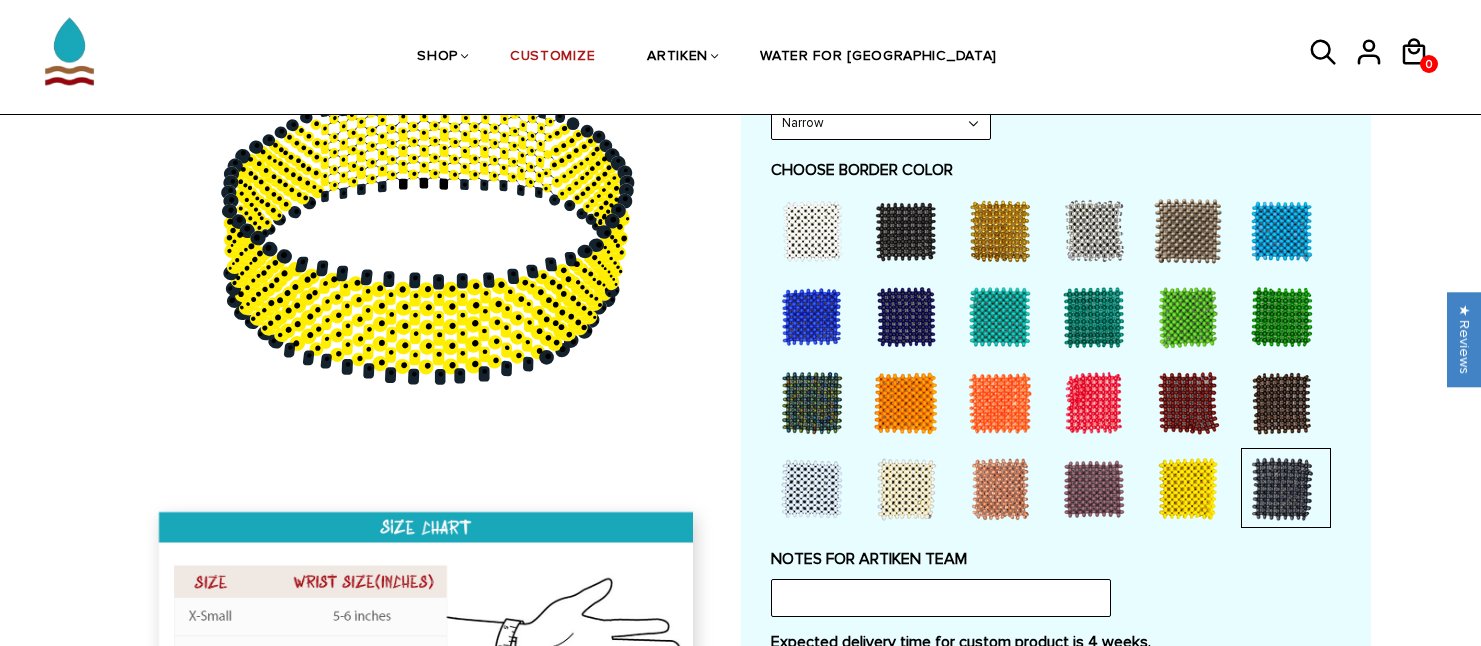 click at bounding box center (1282, 317) 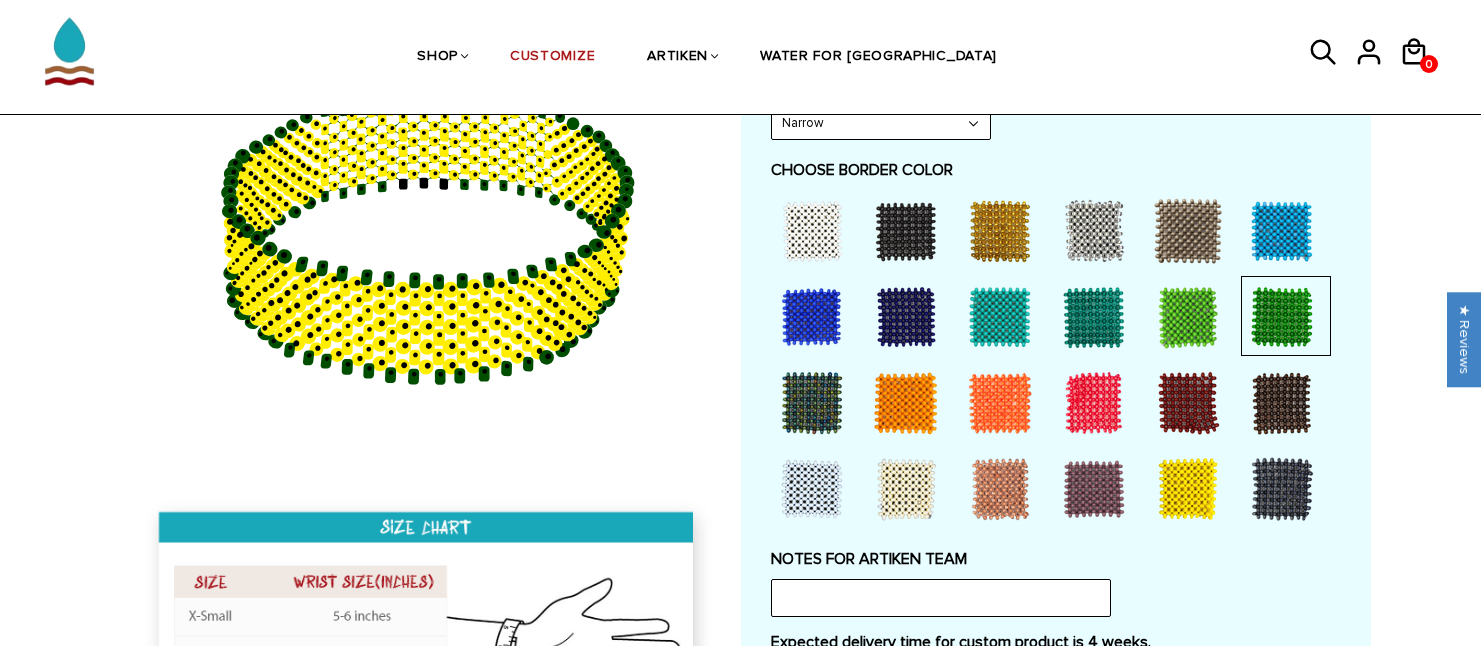 click at bounding box center (1282, 231) 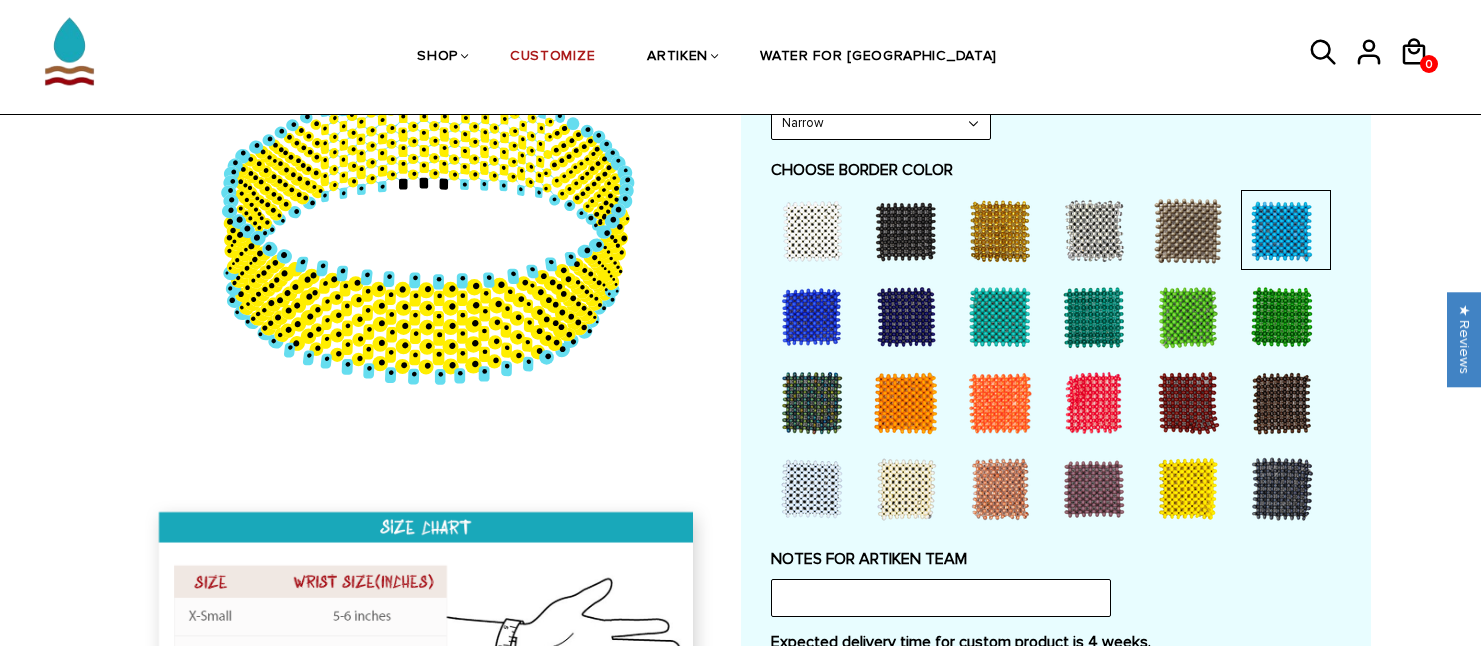 click at bounding box center [1188, 317] 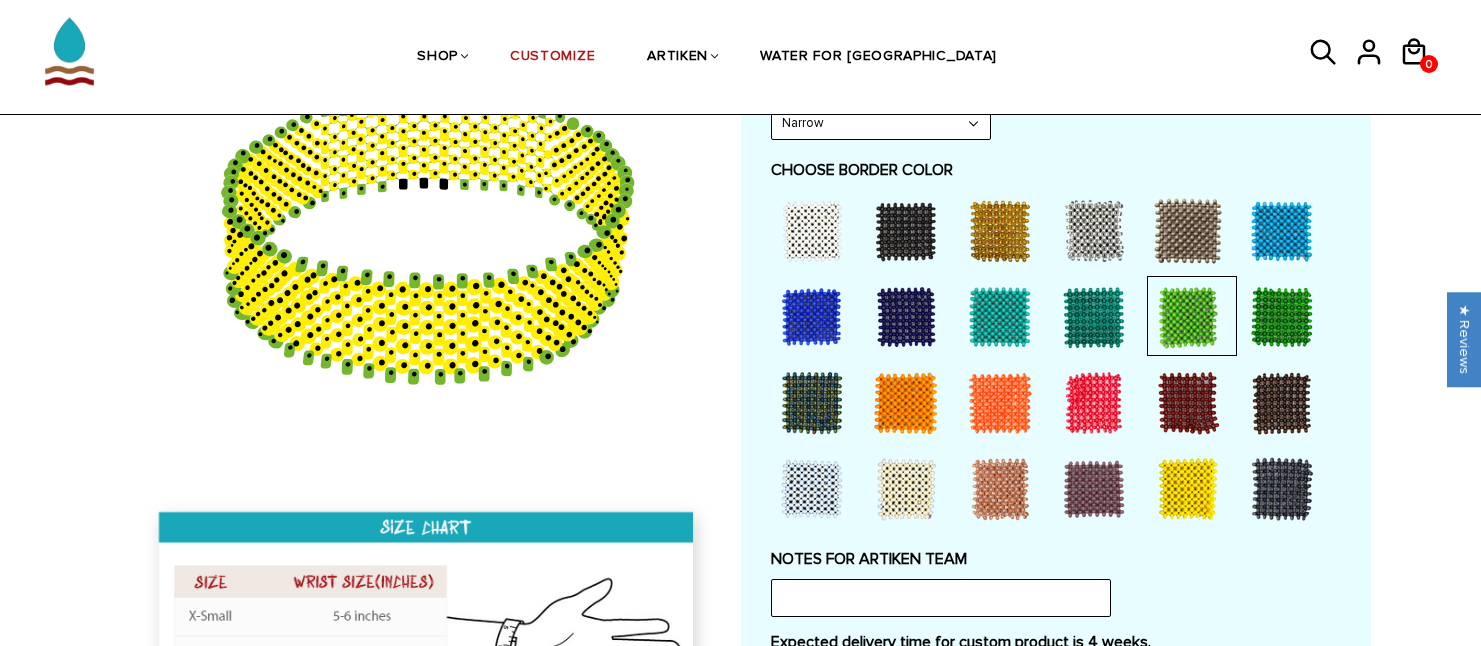 click at bounding box center [1282, 231] 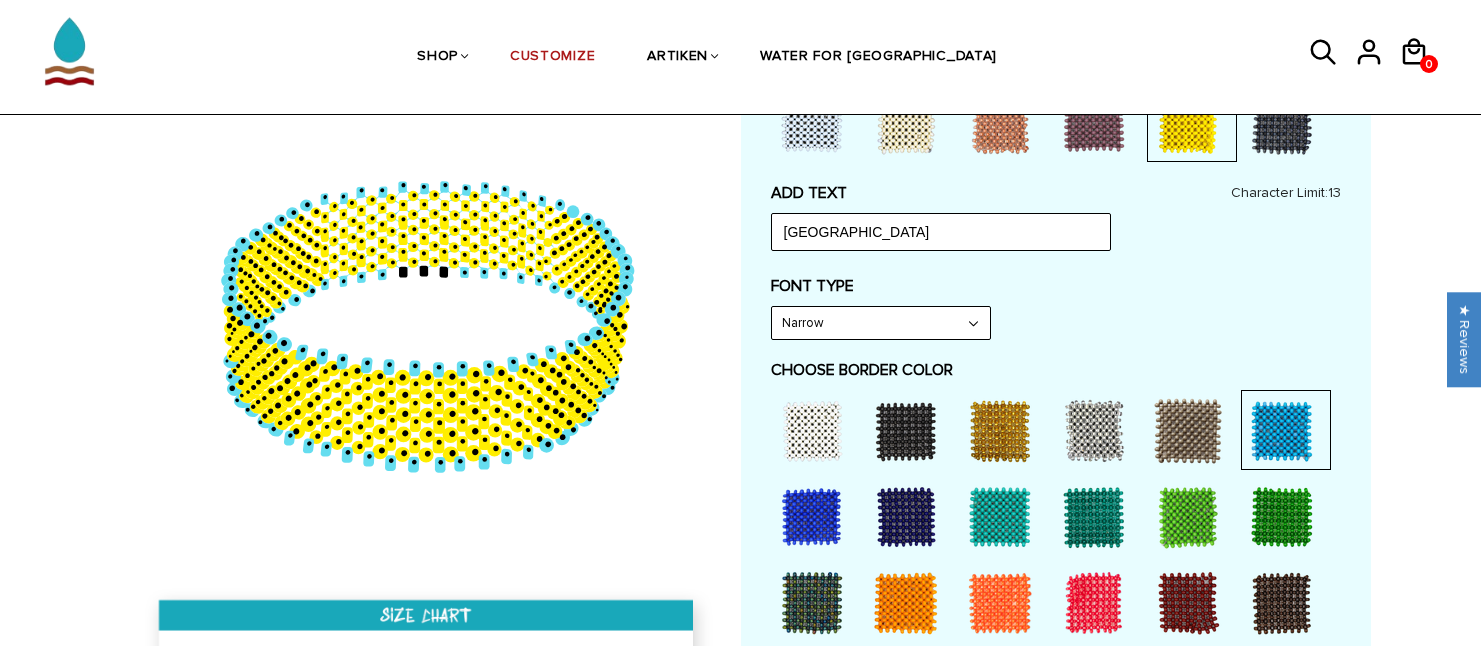 scroll, scrollTop: 1000, scrollLeft: 0, axis: vertical 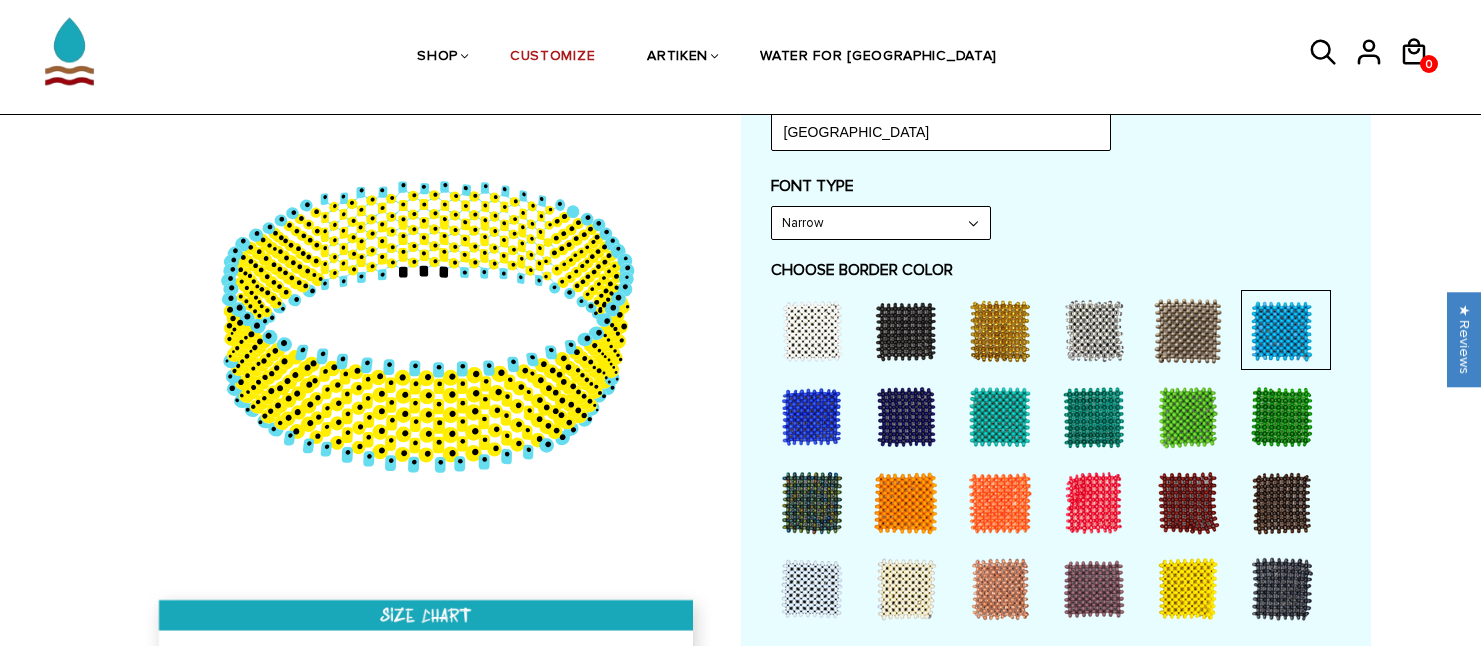 click at bounding box center (1094, 417) 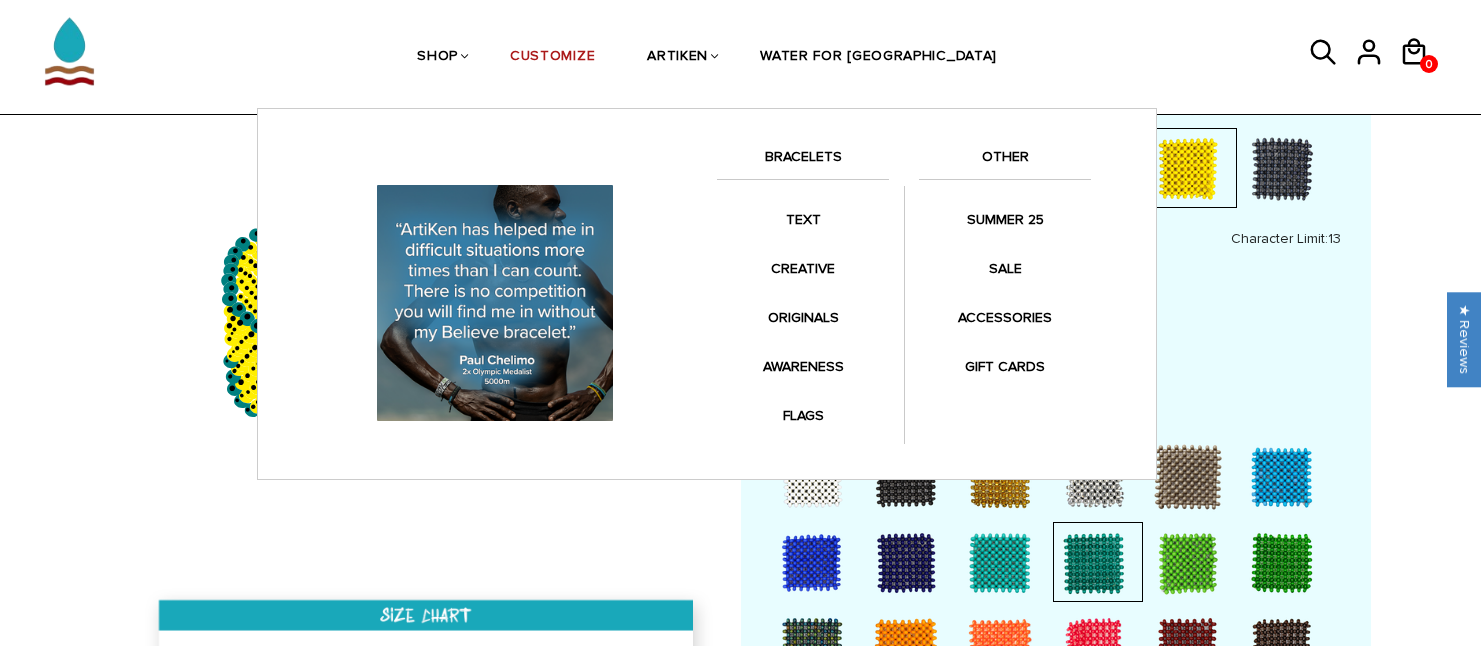 scroll, scrollTop: 600, scrollLeft: 0, axis: vertical 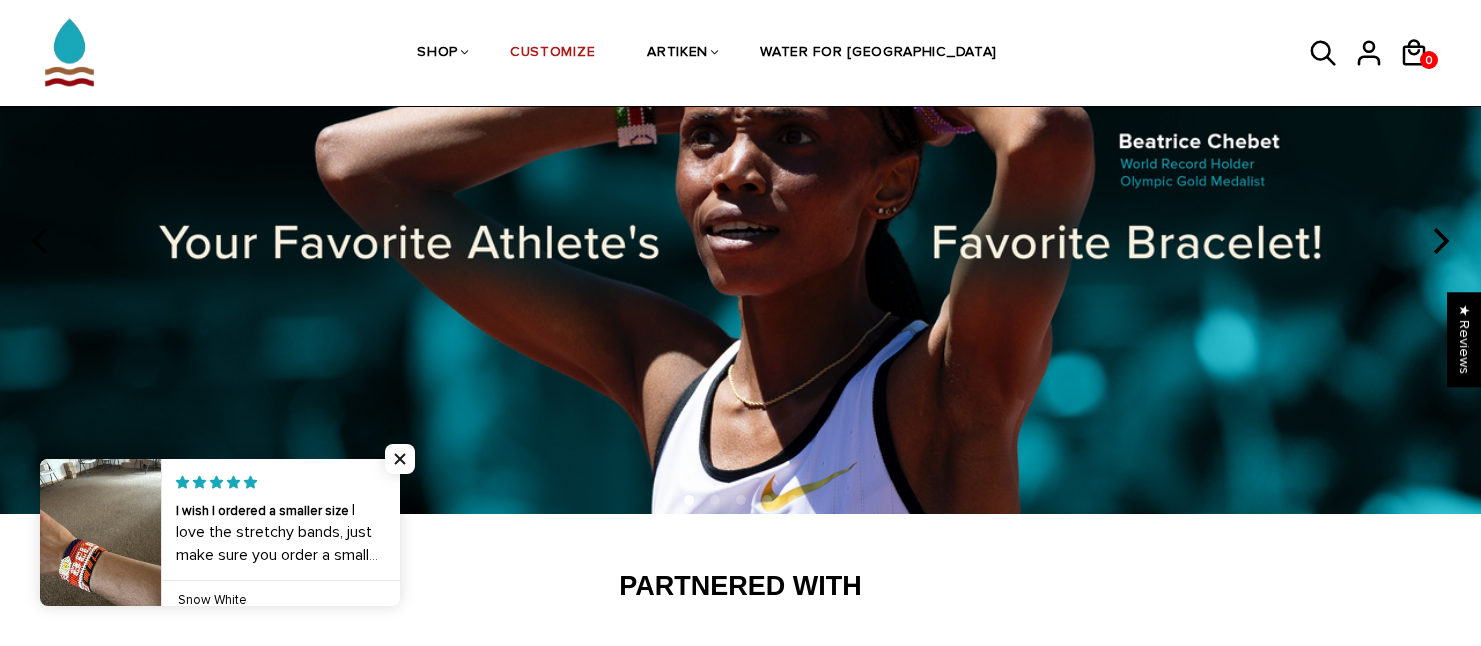 click 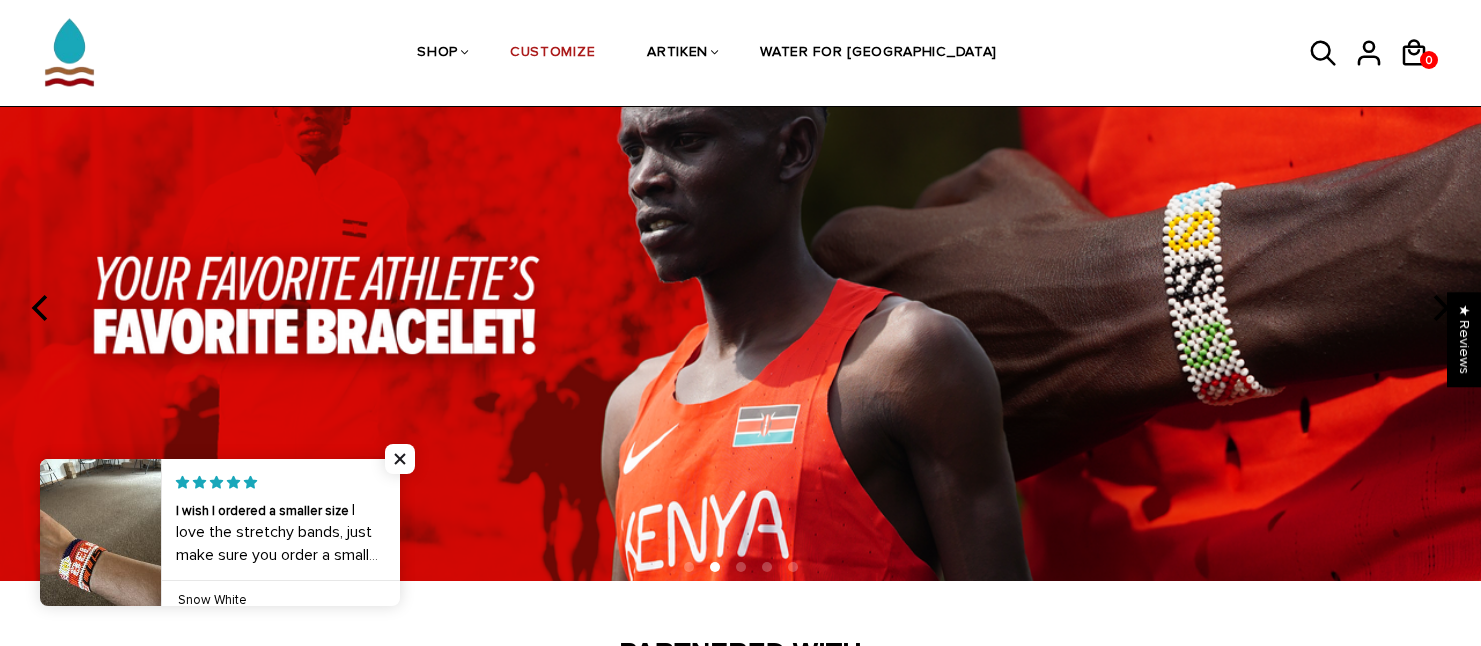 scroll, scrollTop: 100, scrollLeft: 0, axis: vertical 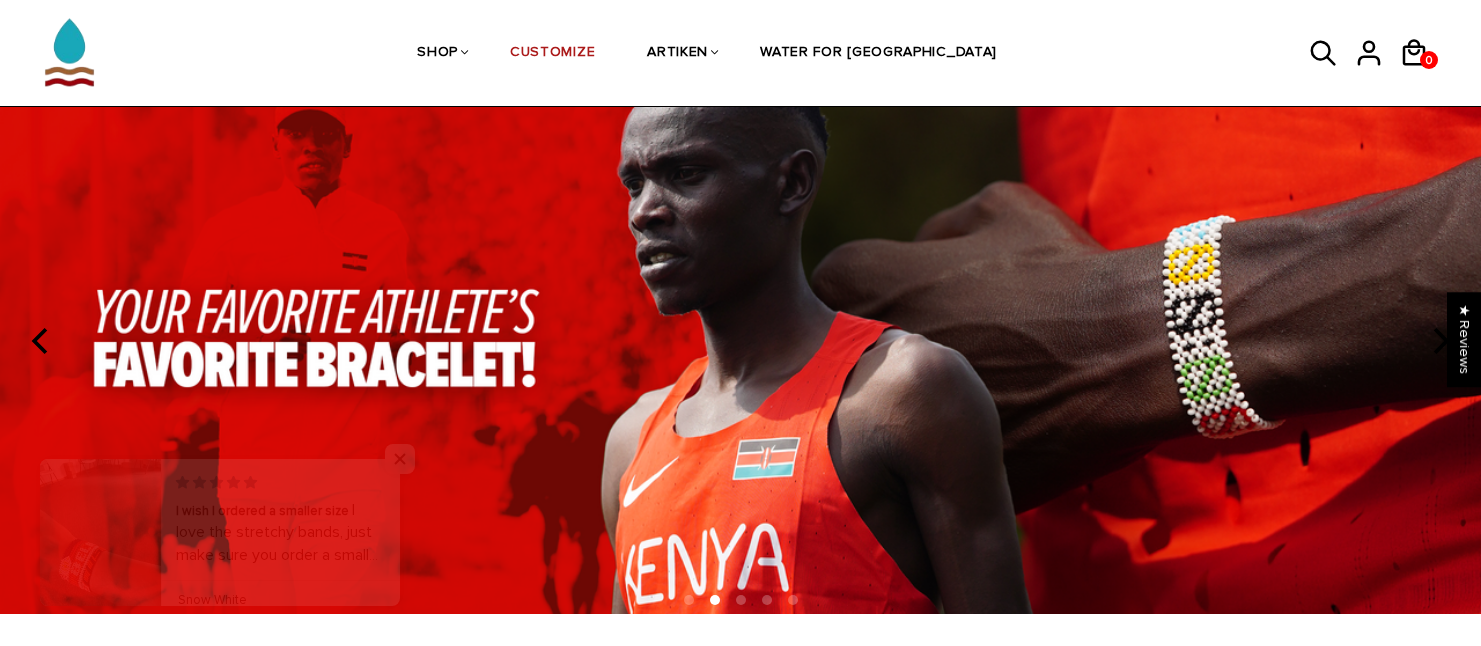 click at bounding box center [740, 338] 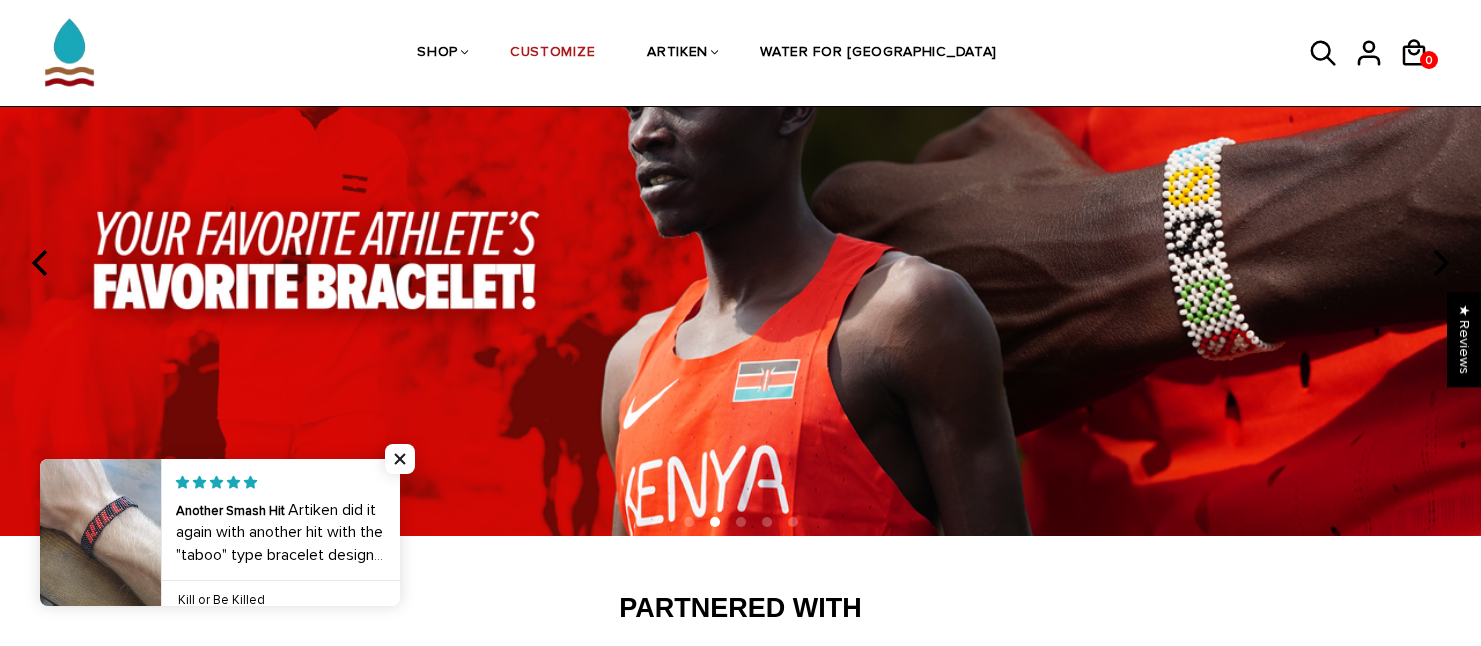 scroll, scrollTop: 200, scrollLeft: 0, axis: vertical 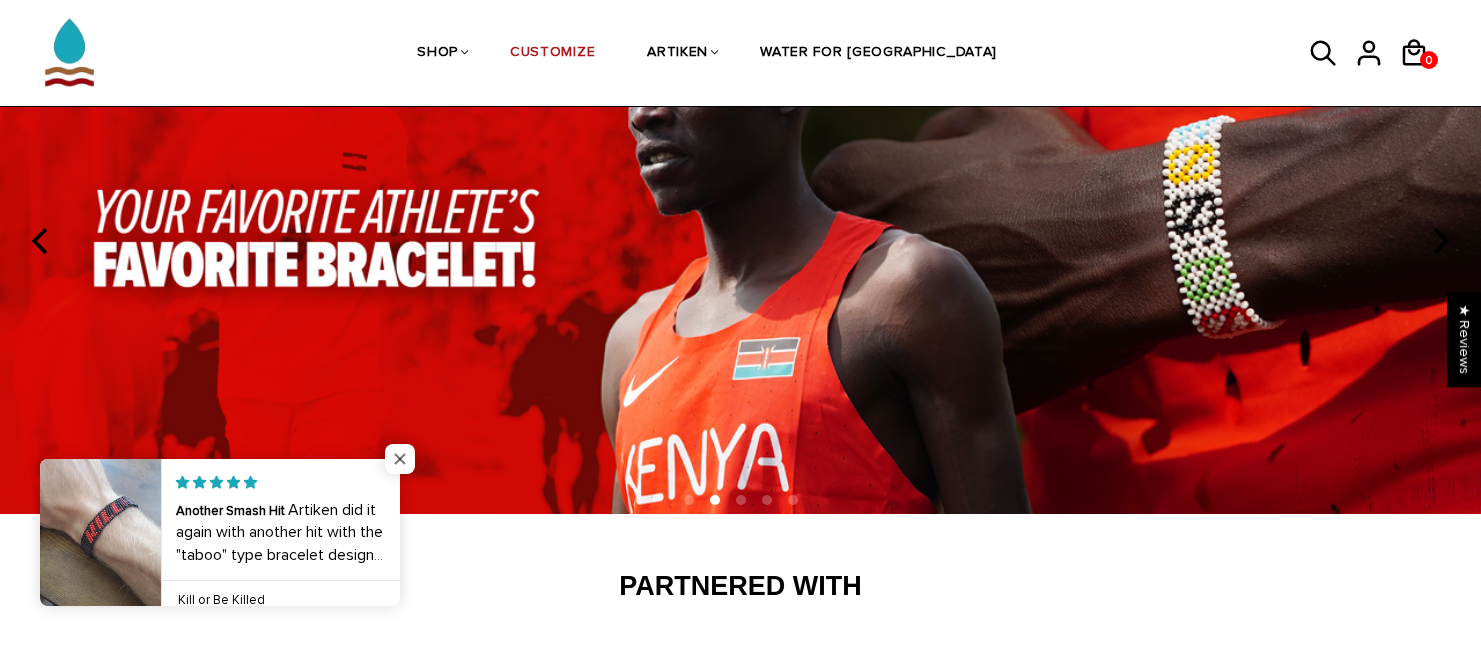 click at bounding box center (400, 459) 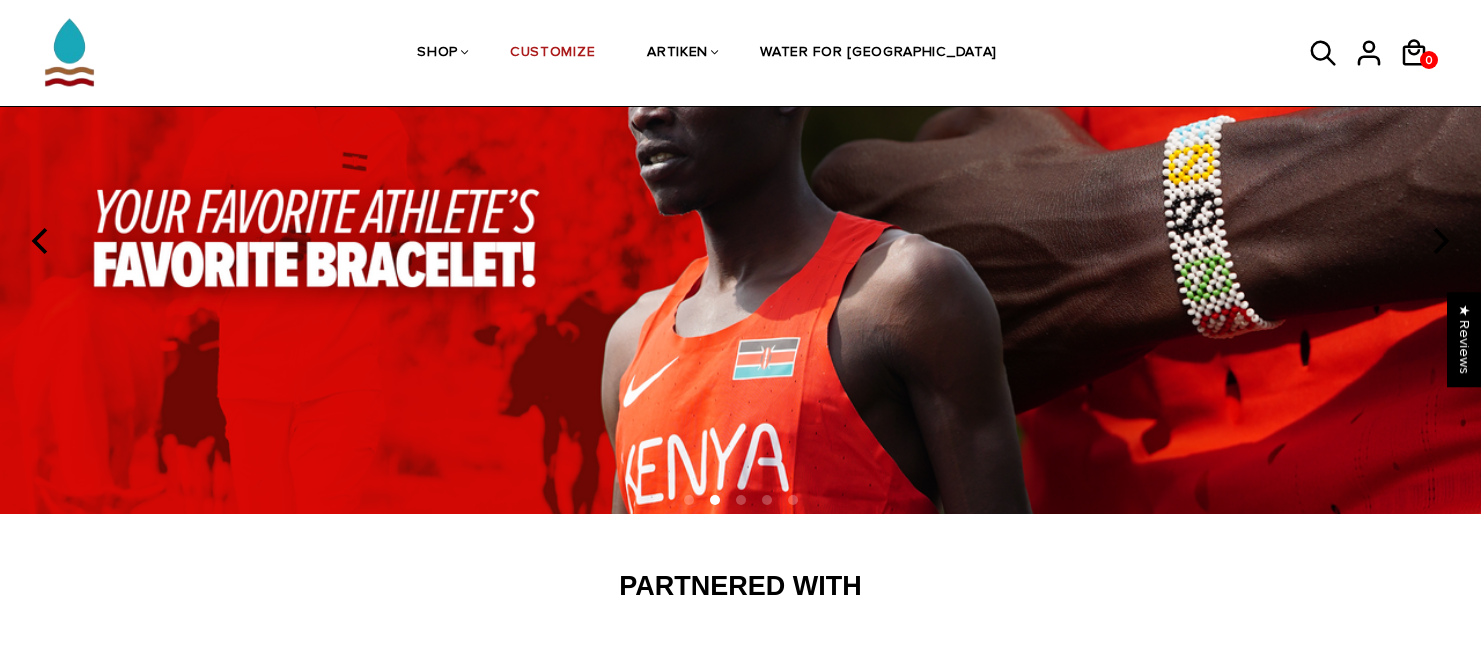 click 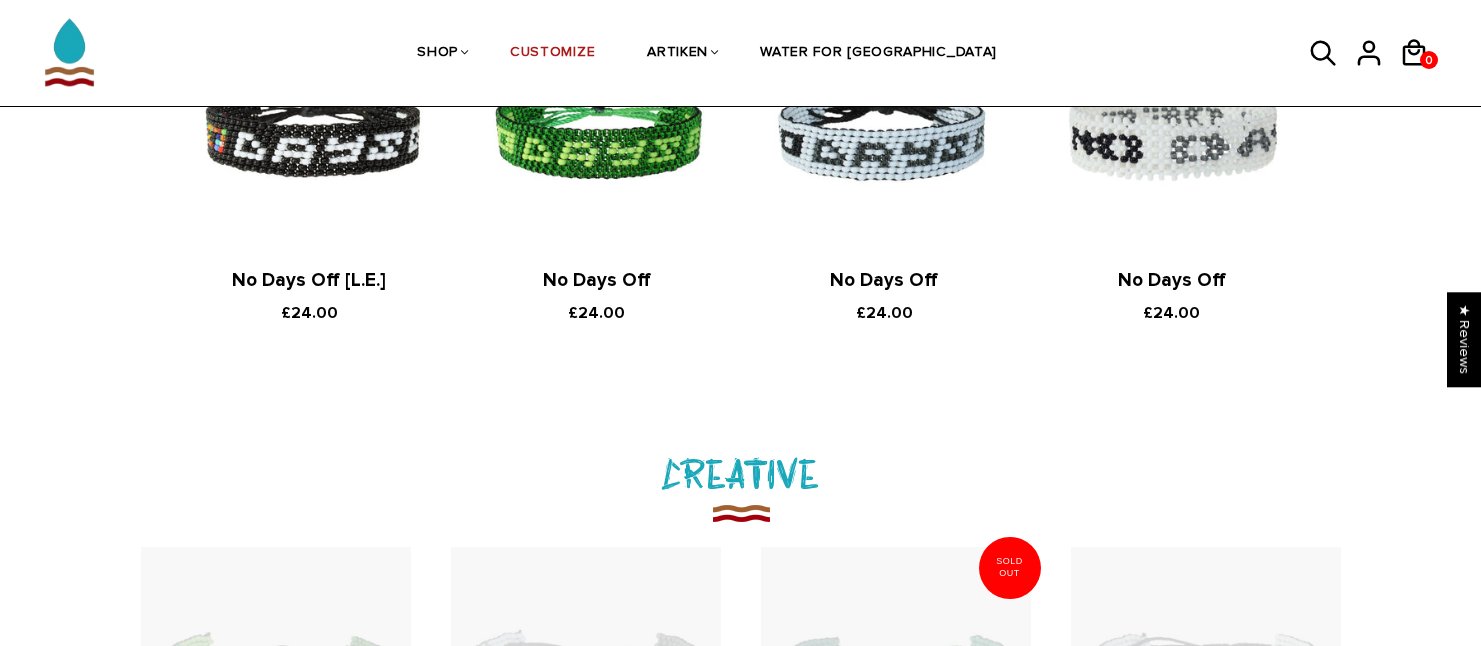 scroll, scrollTop: 2000, scrollLeft: 0, axis: vertical 